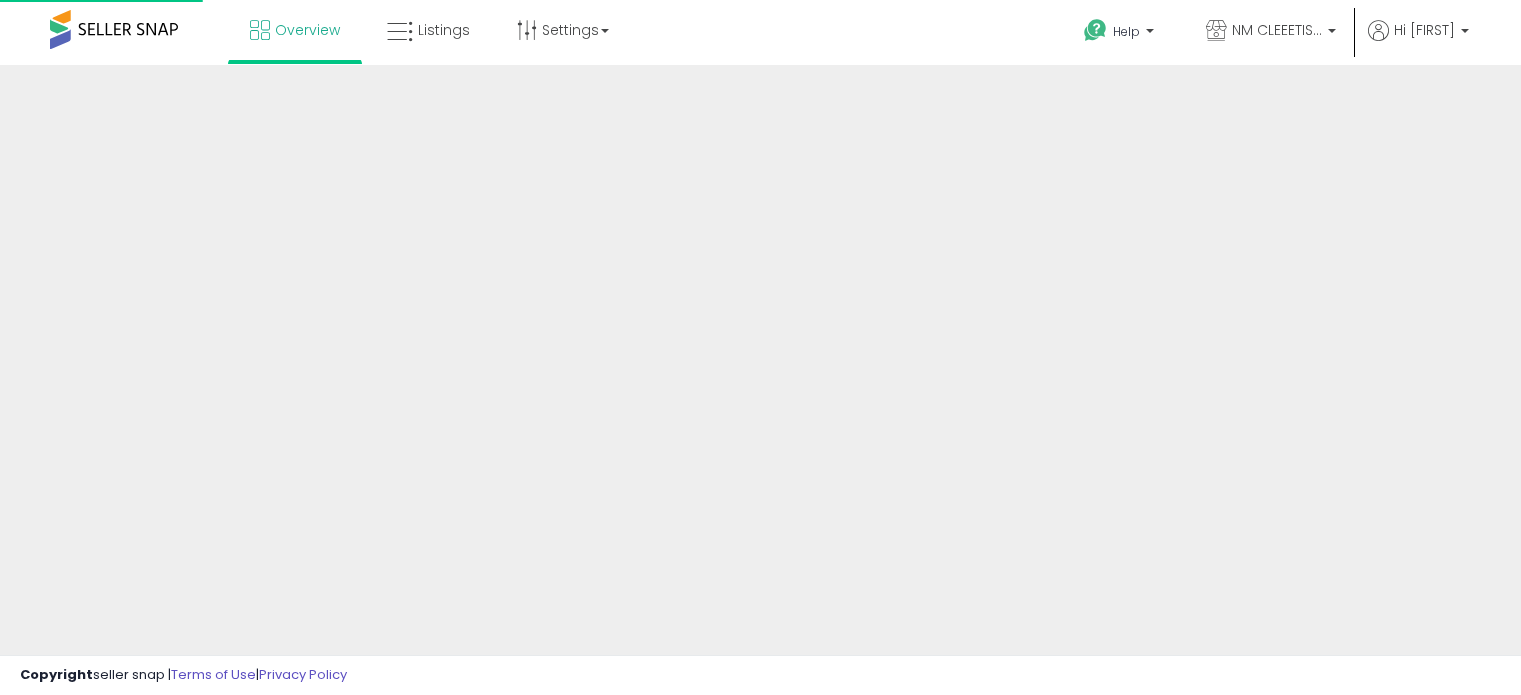 scroll, scrollTop: 0, scrollLeft: 0, axis: both 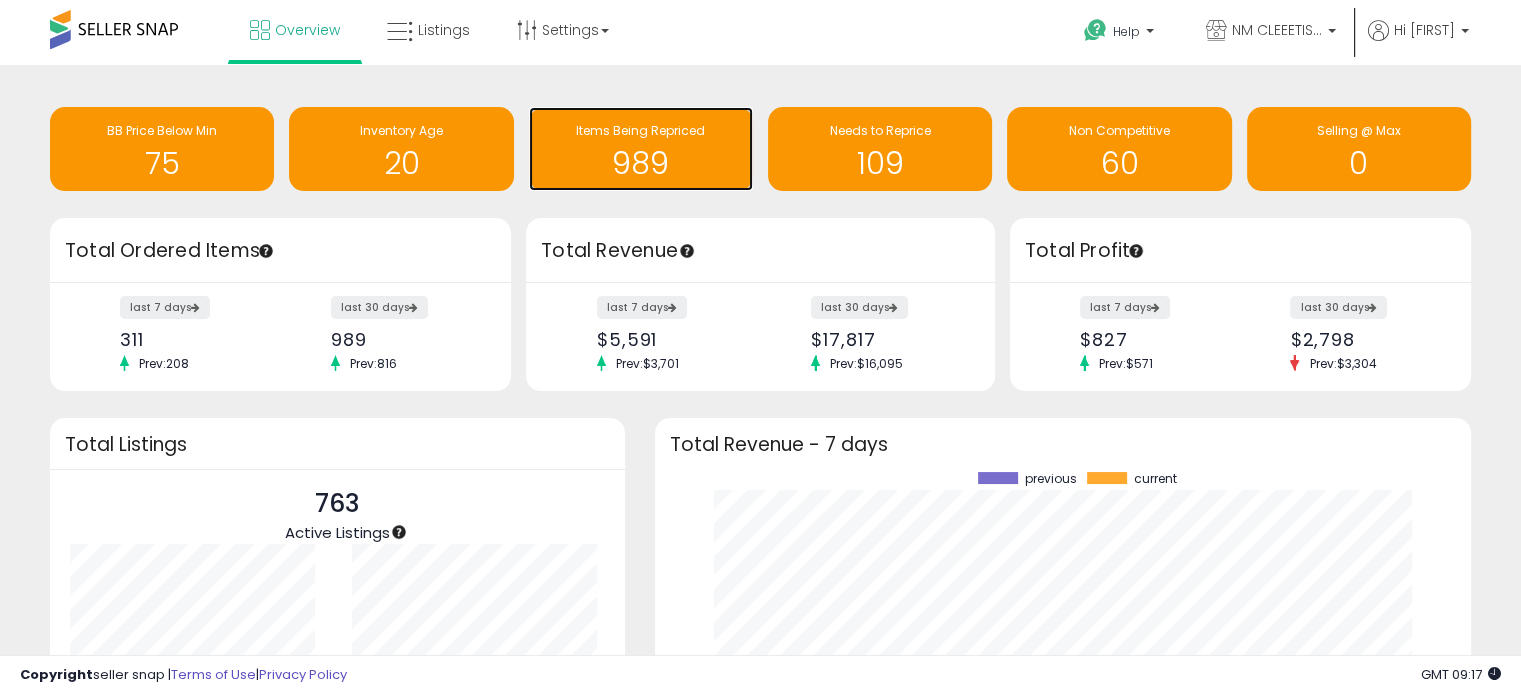 click on "989" at bounding box center [641, 163] 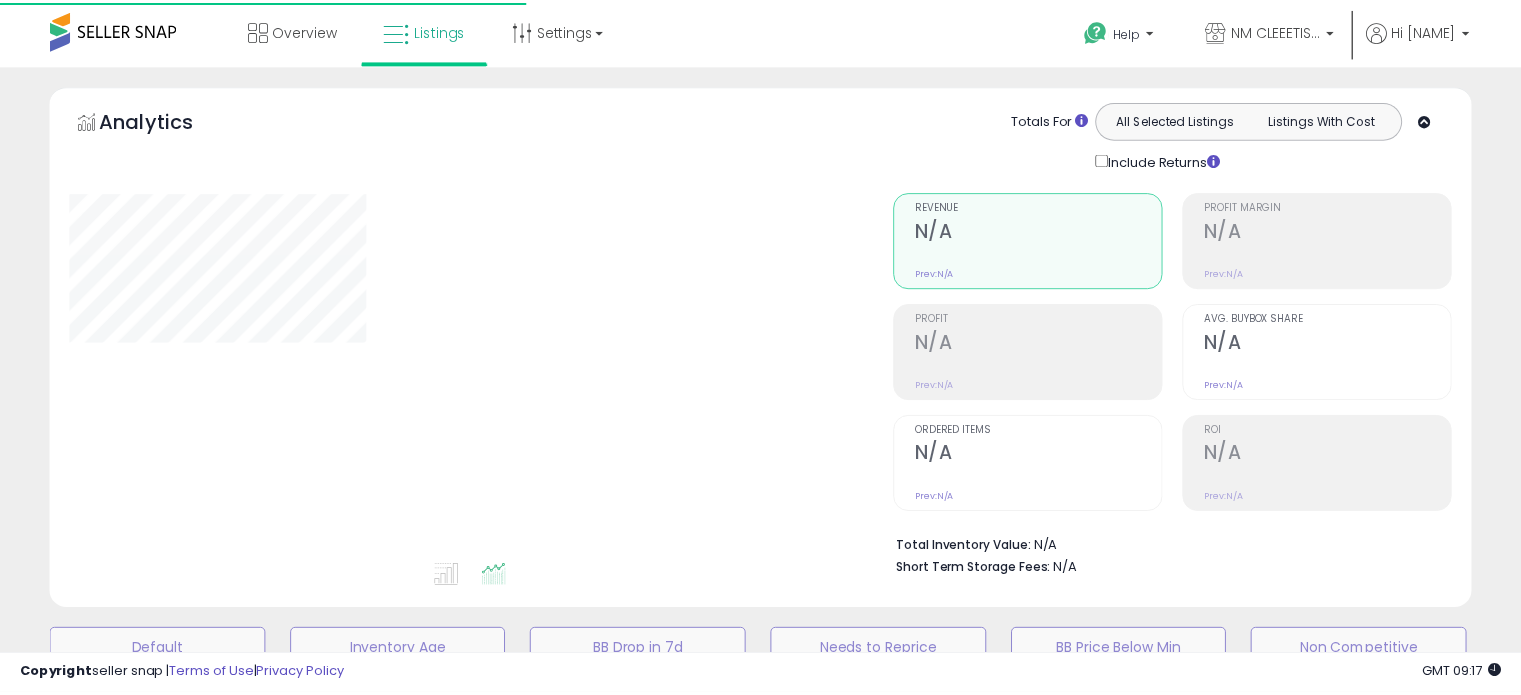 scroll, scrollTop: 0, scrollLeft: 0, axis: both 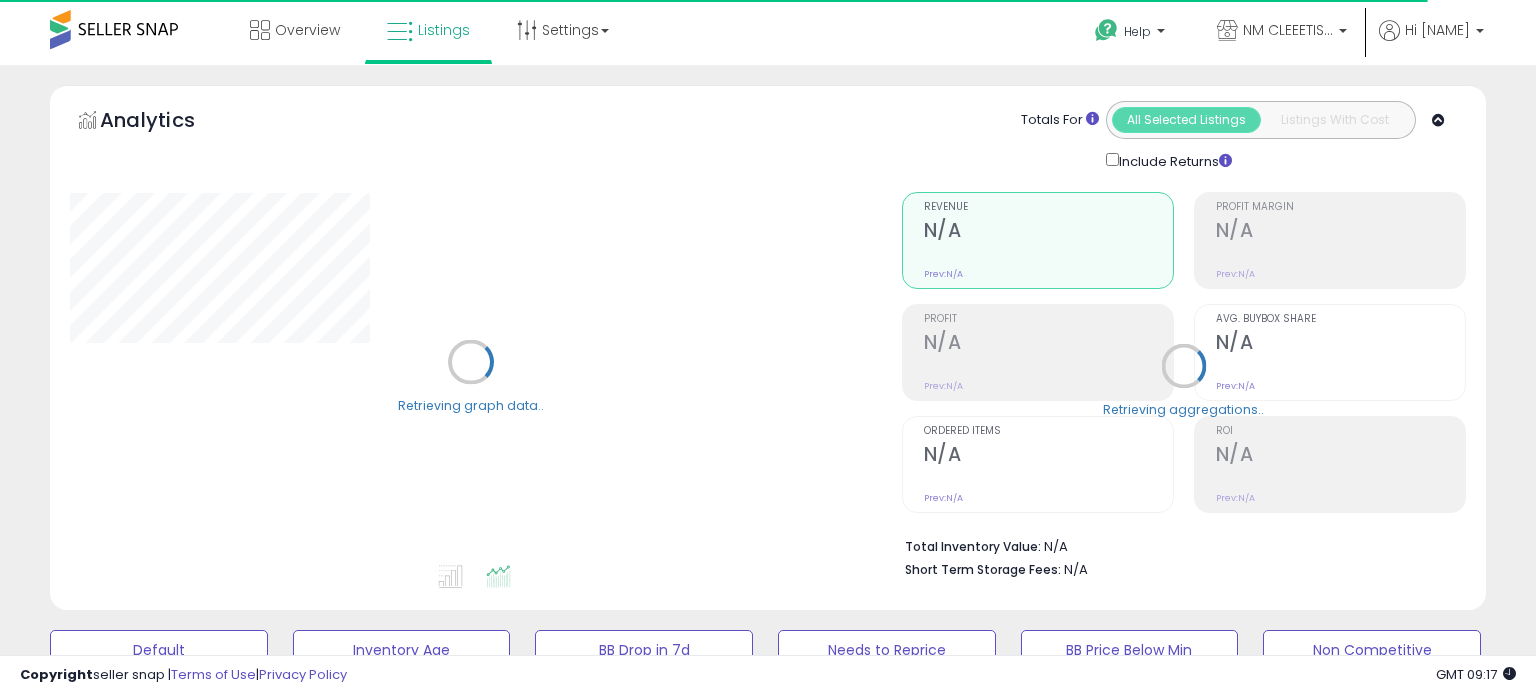 select on "**" 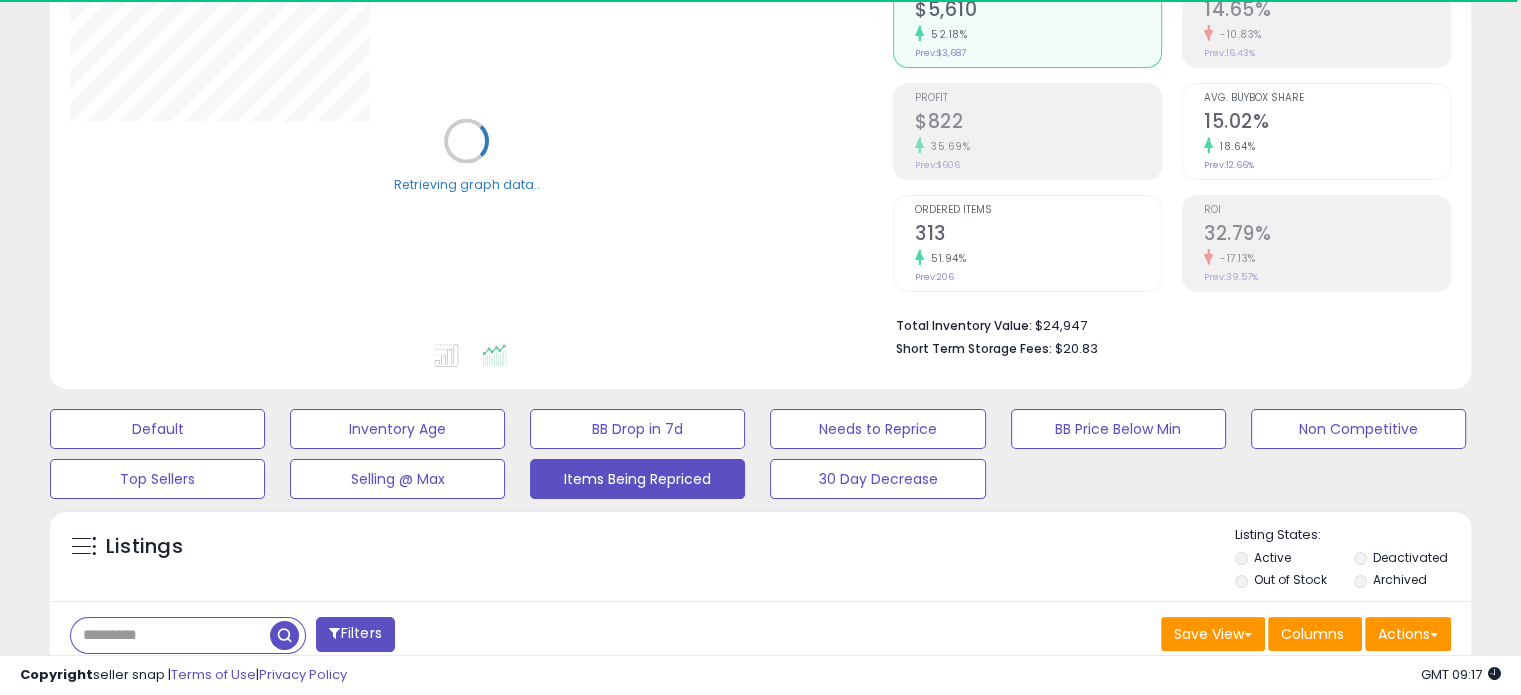 scroll, scrollTop: 400, scrollLeft: 0, axis: vertical 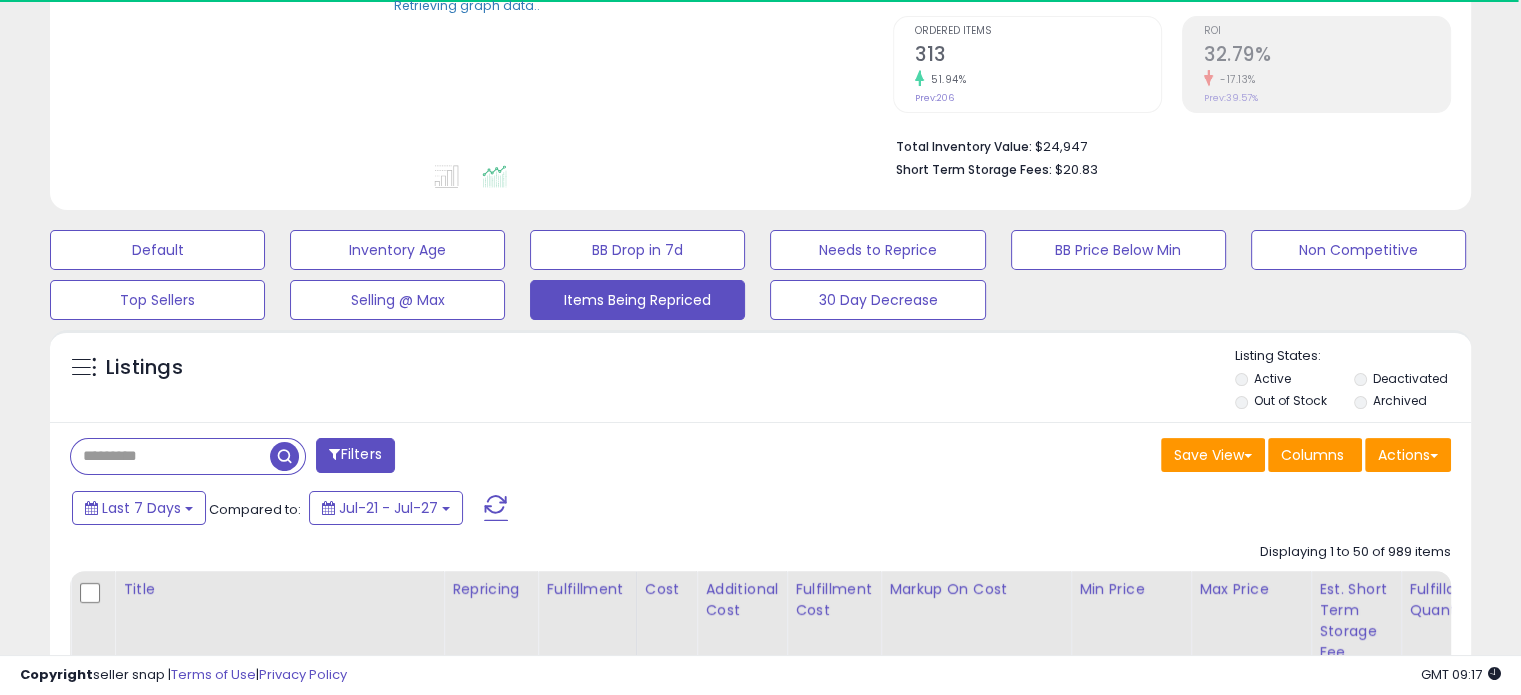 click at bounding box center (170, 456) 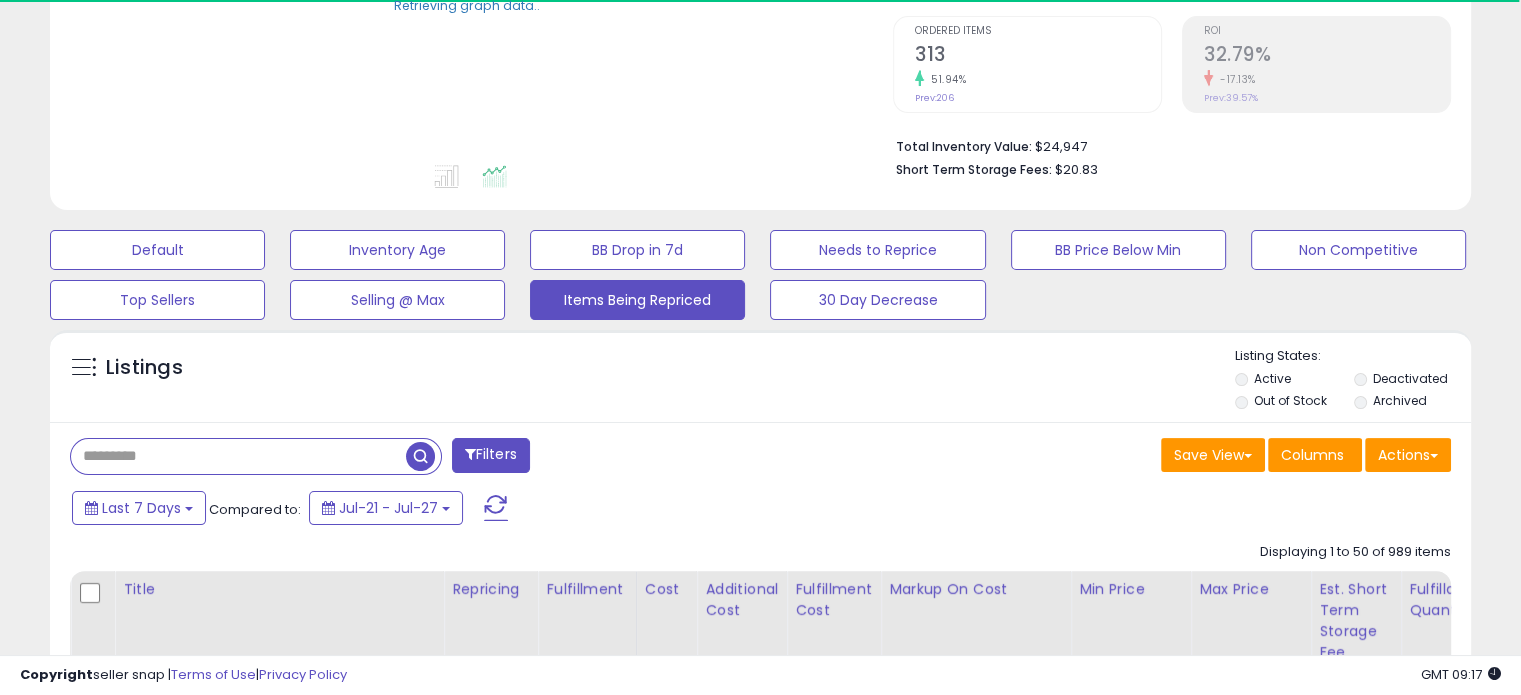 paste on "**********" 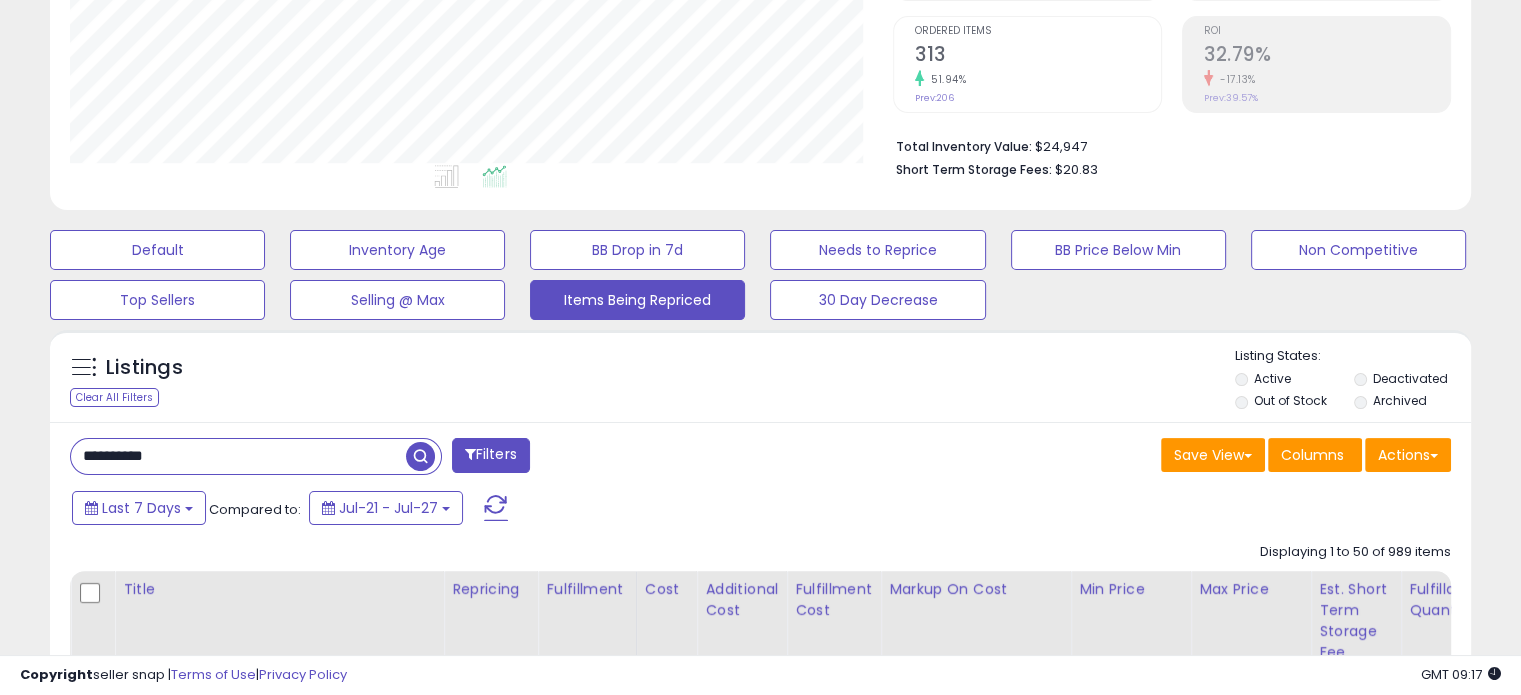scroll, scrollTop: 999589, scrollLeft: 999176, axis: both 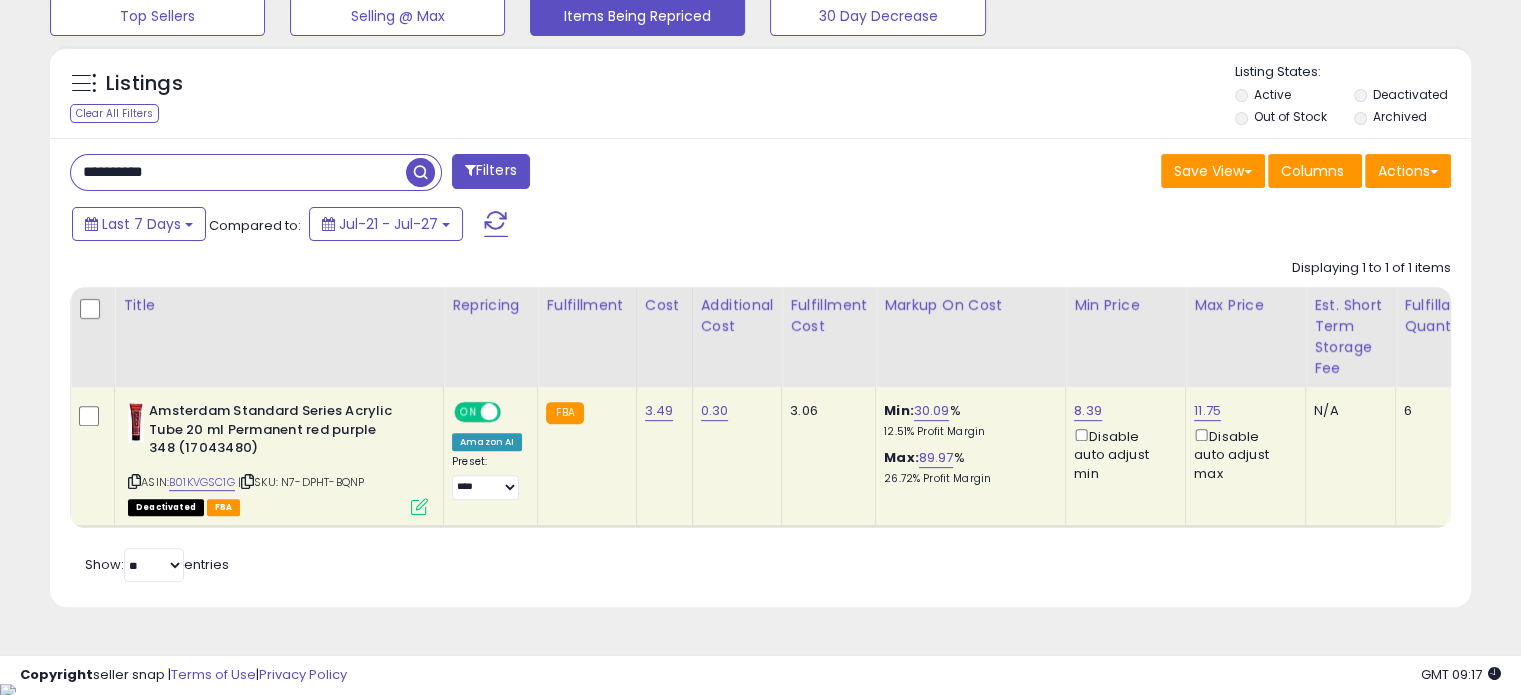 drag, startPoint x: 208, startPoint y: 173, endPoint x: 17, endPoint y: 176, distance: 191.02356 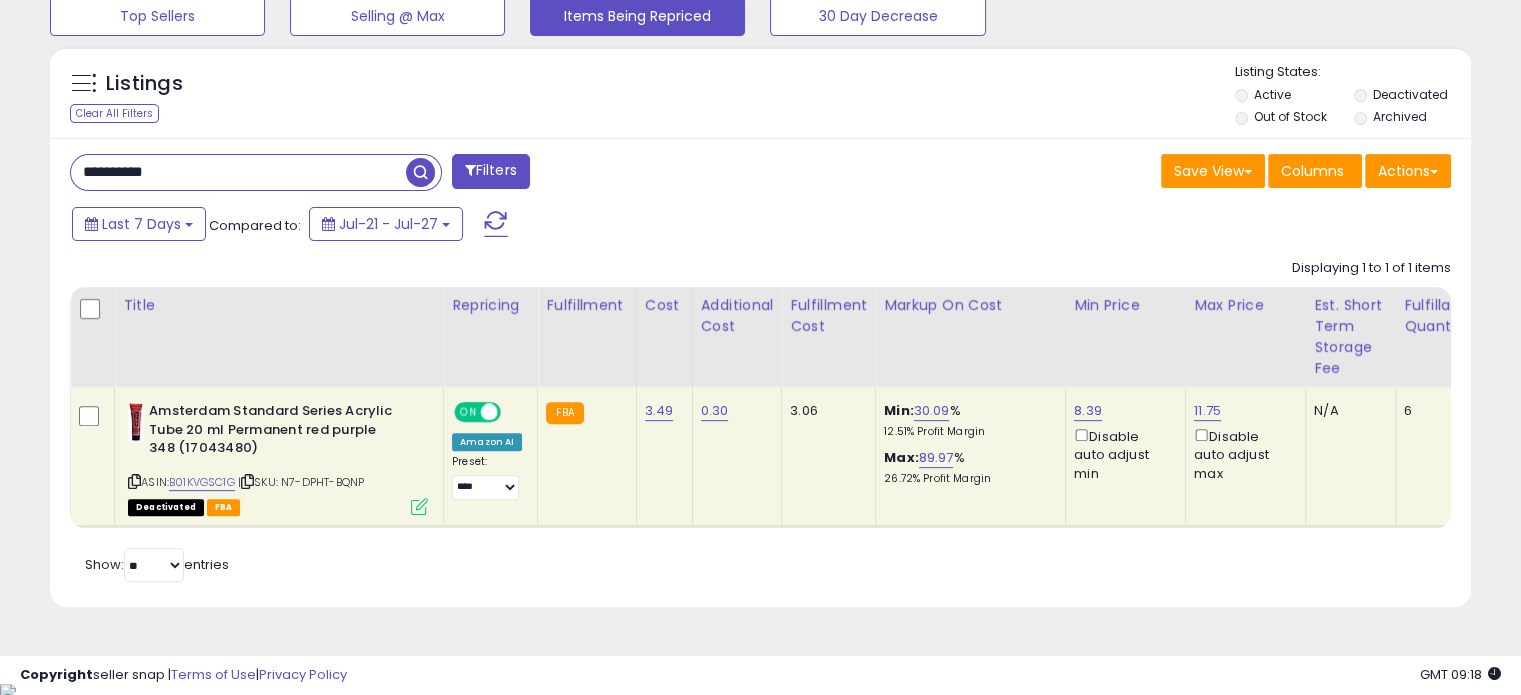 click at bounding box center [420, 172] 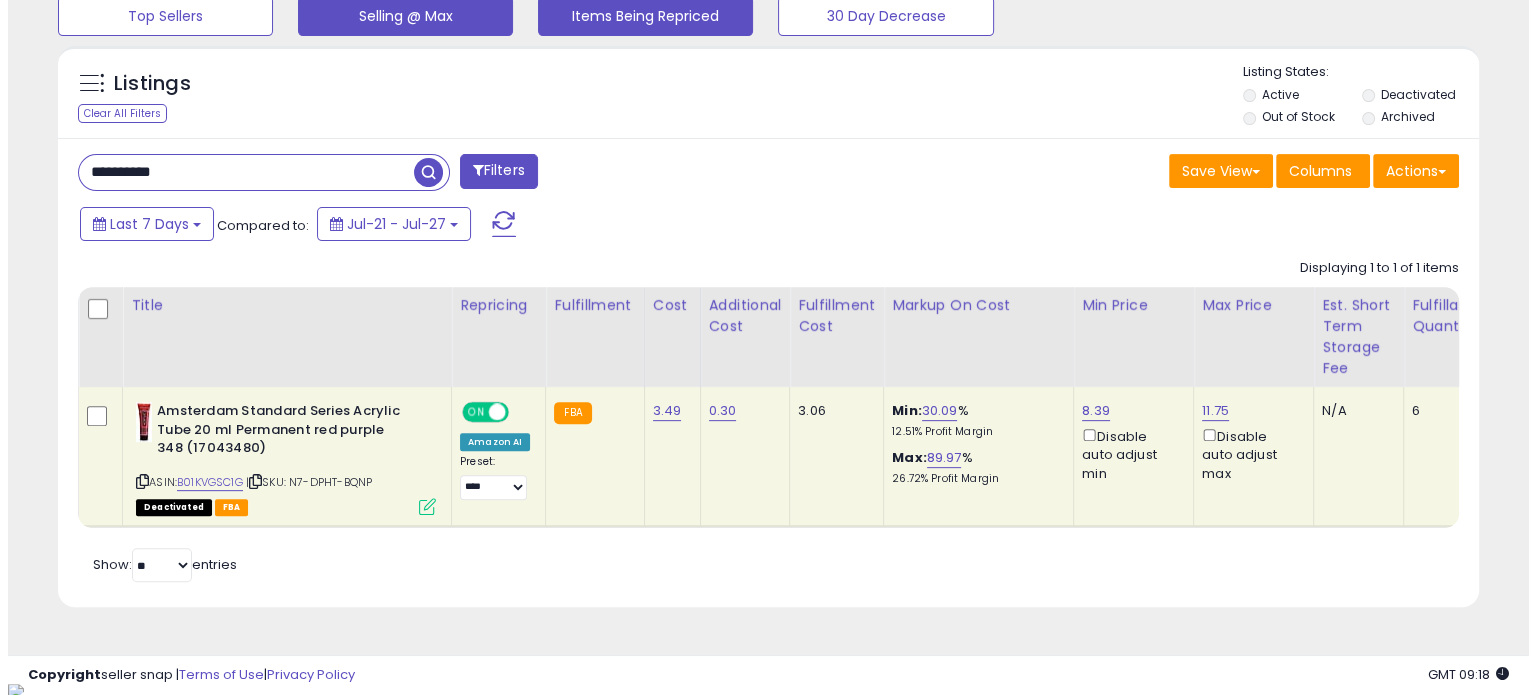 scroll, scrollTop: 544, scrollLeft: 0, axis: vertical 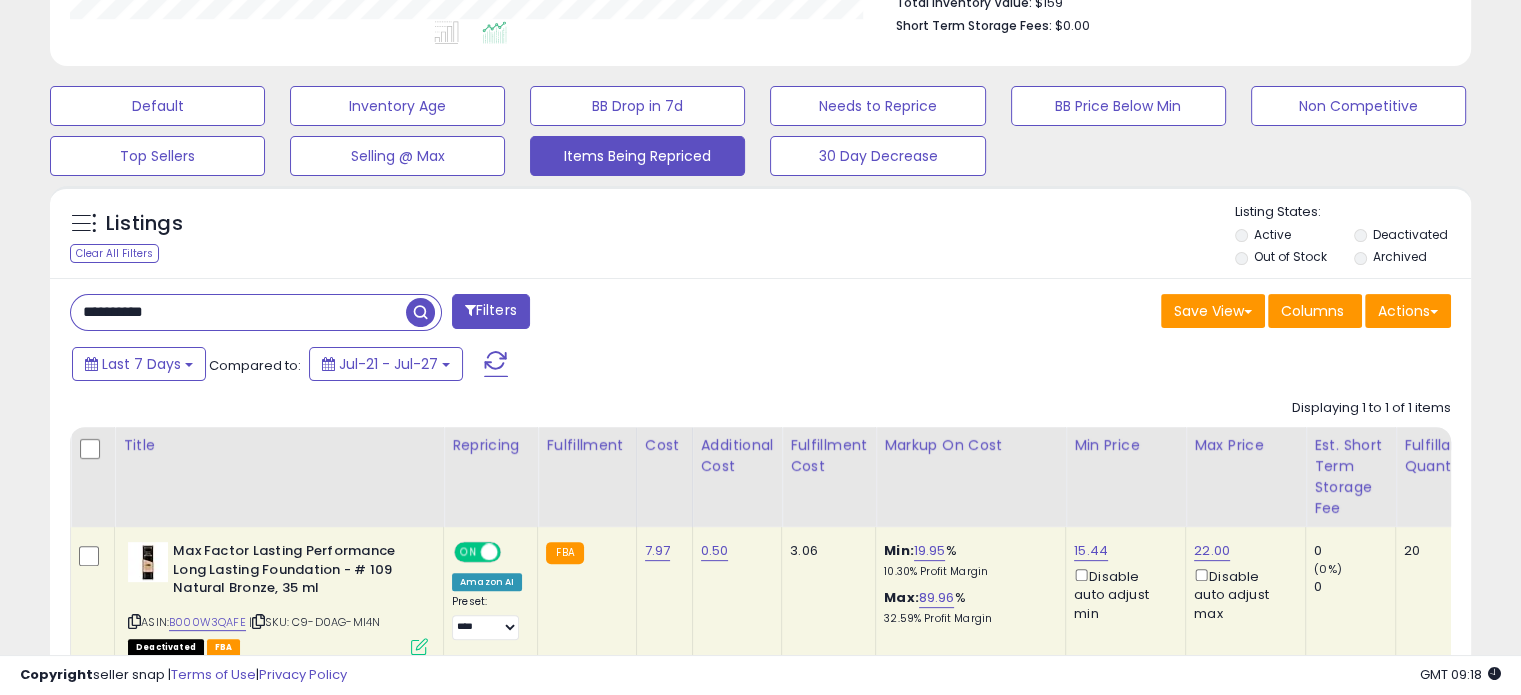 drag, startPoint x: 232, startPoint y: 311, endPoint x: 0, endPoint y: 295, distance: 232.55107 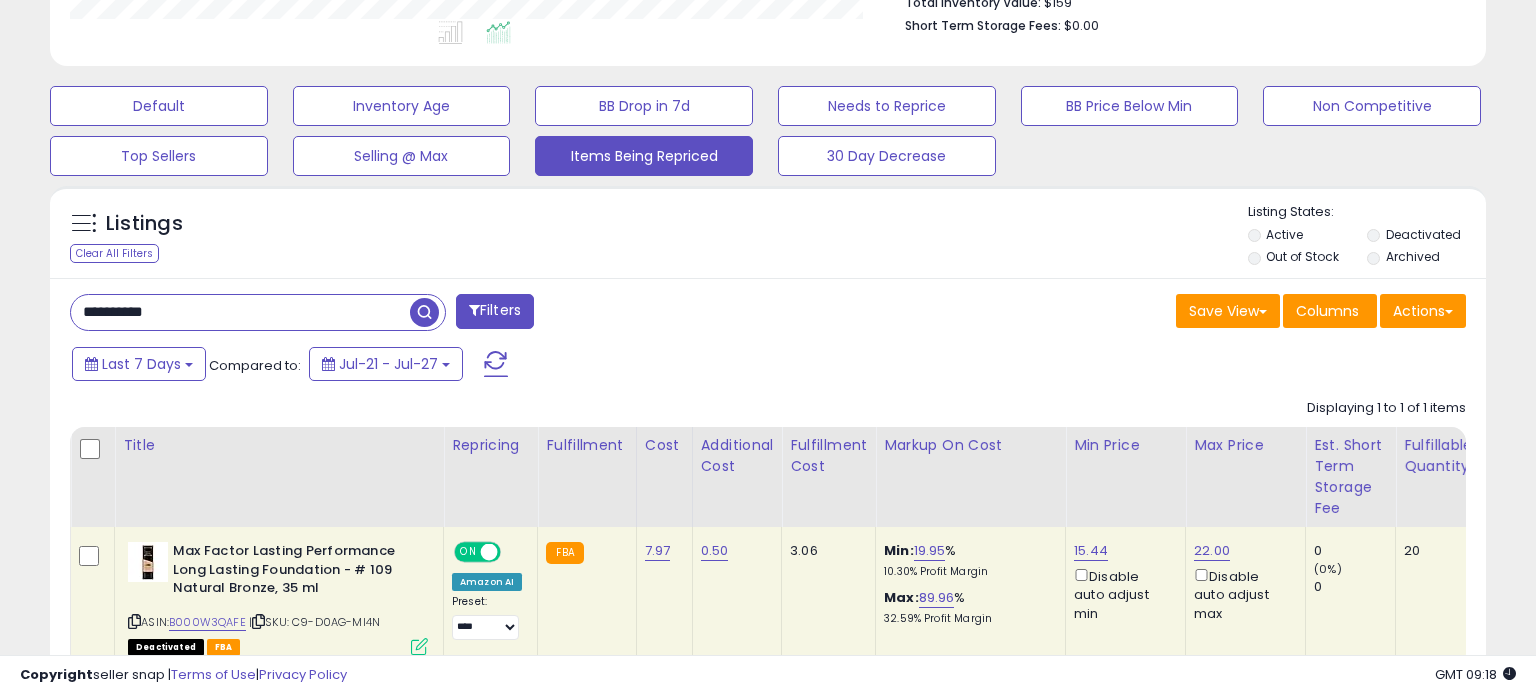 scroll, scrollTop: 999589, scrollLeft: 999168, axis: both 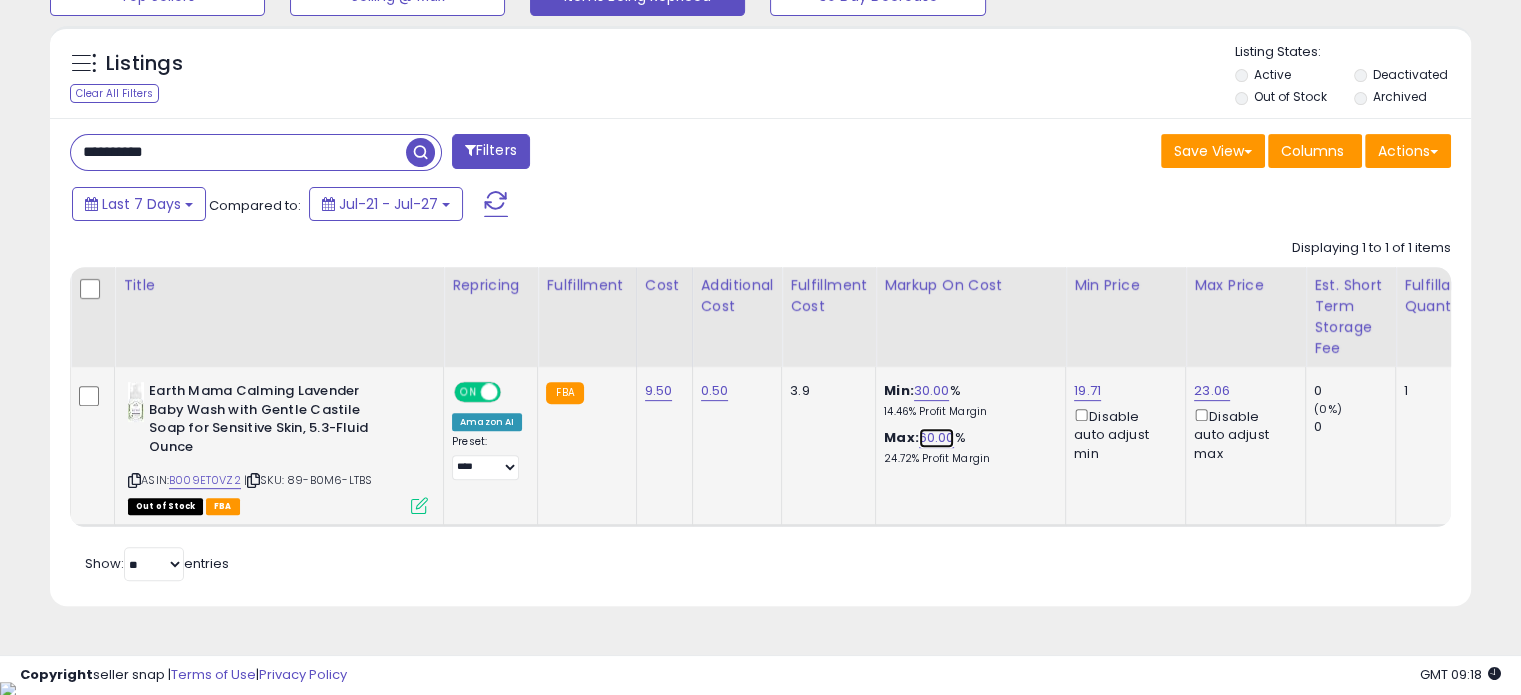 click on "60.00" at bounding box center (937, 438) 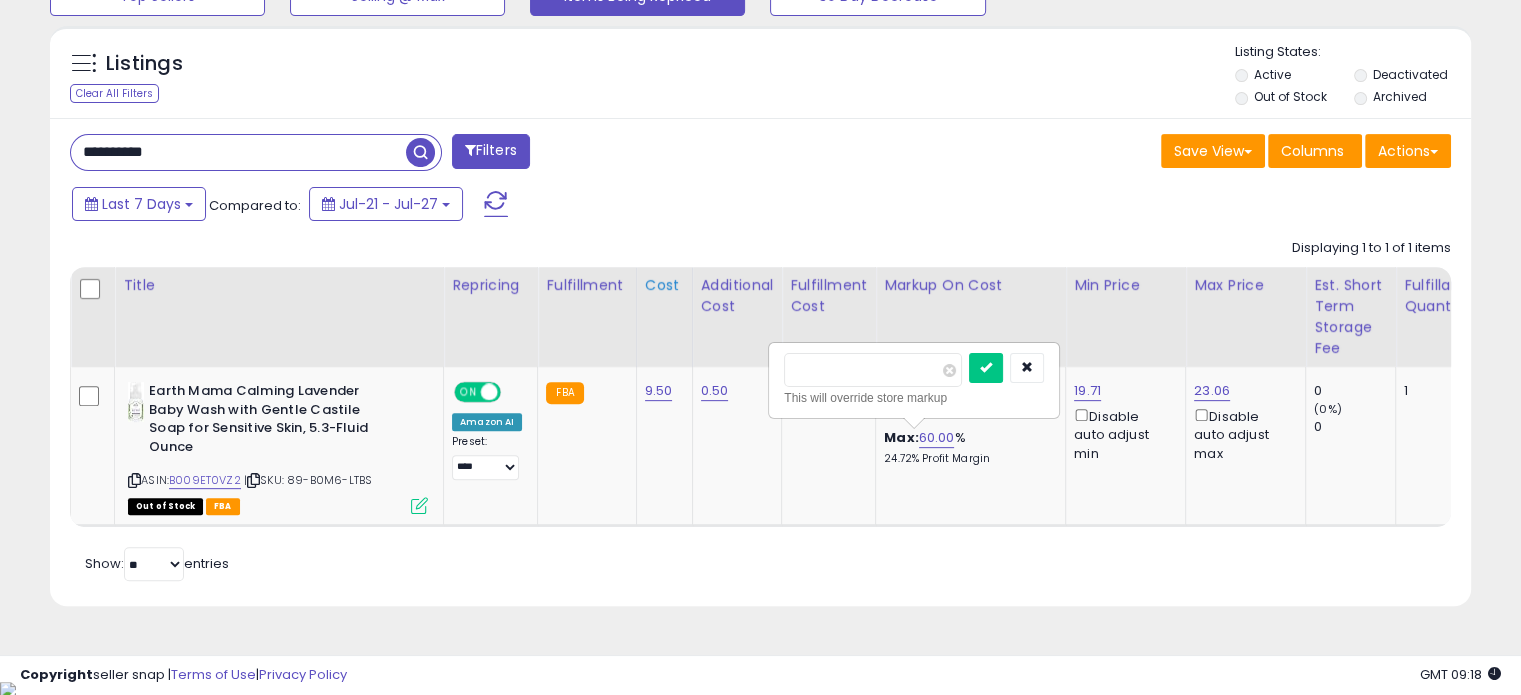 drag, startPoint x: 861, startPoint y: 372, endPoint x: 674, endPoint y: 361, distance: 187.32326 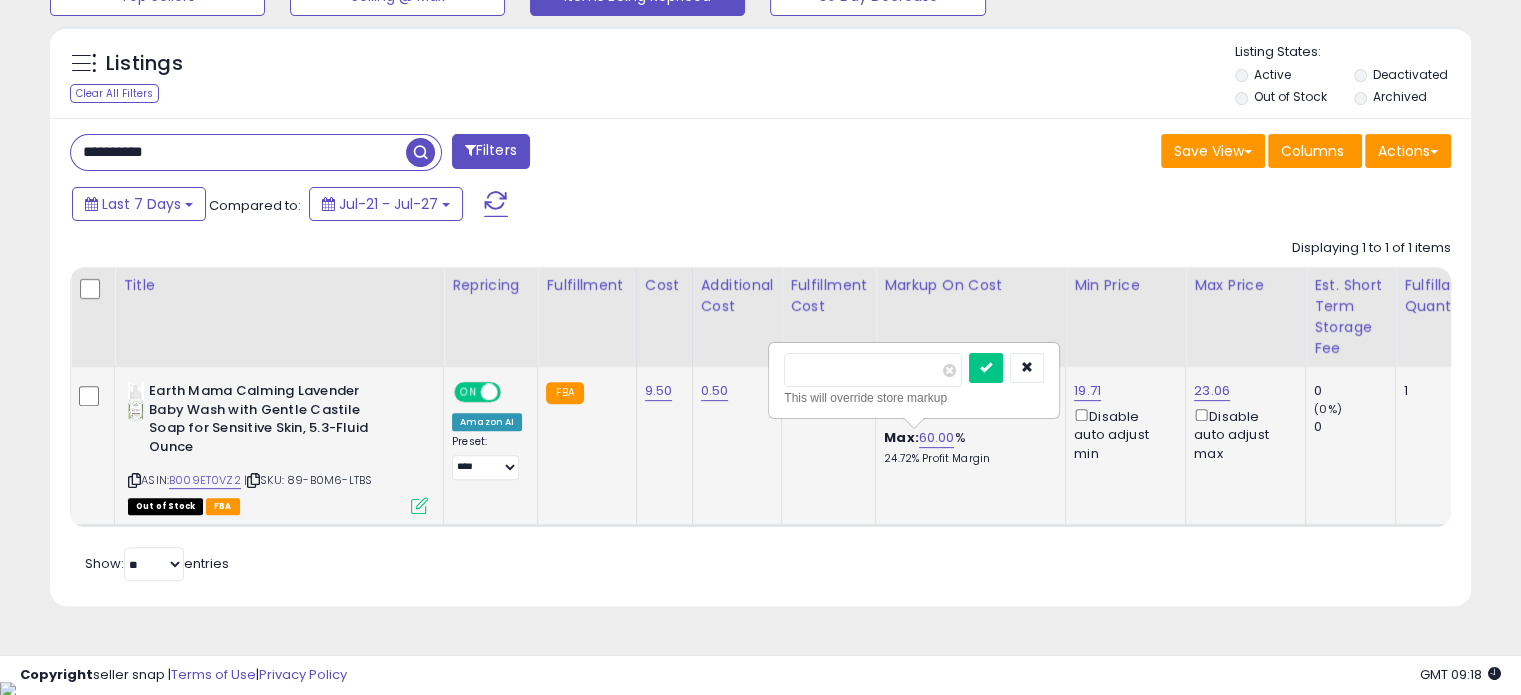 type on "**" 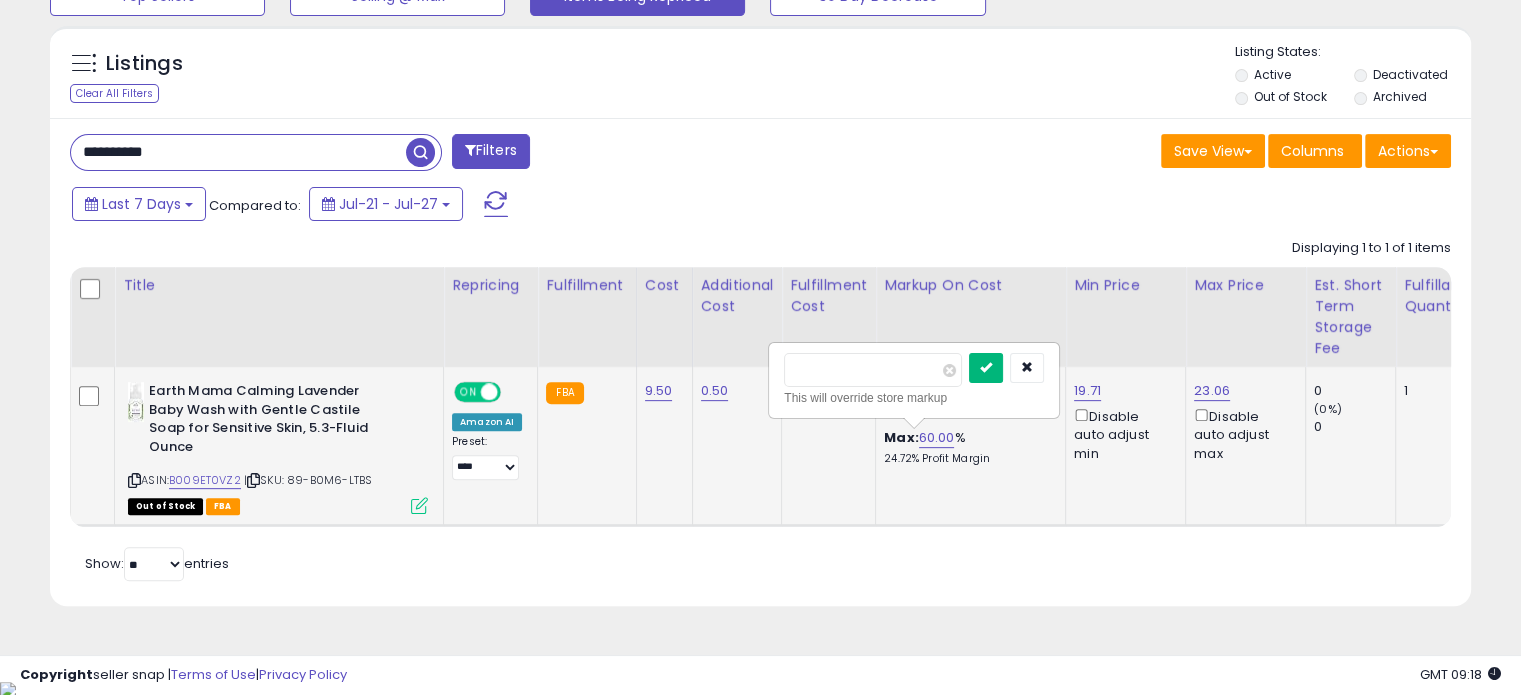 click at bounding box center [986, 368] 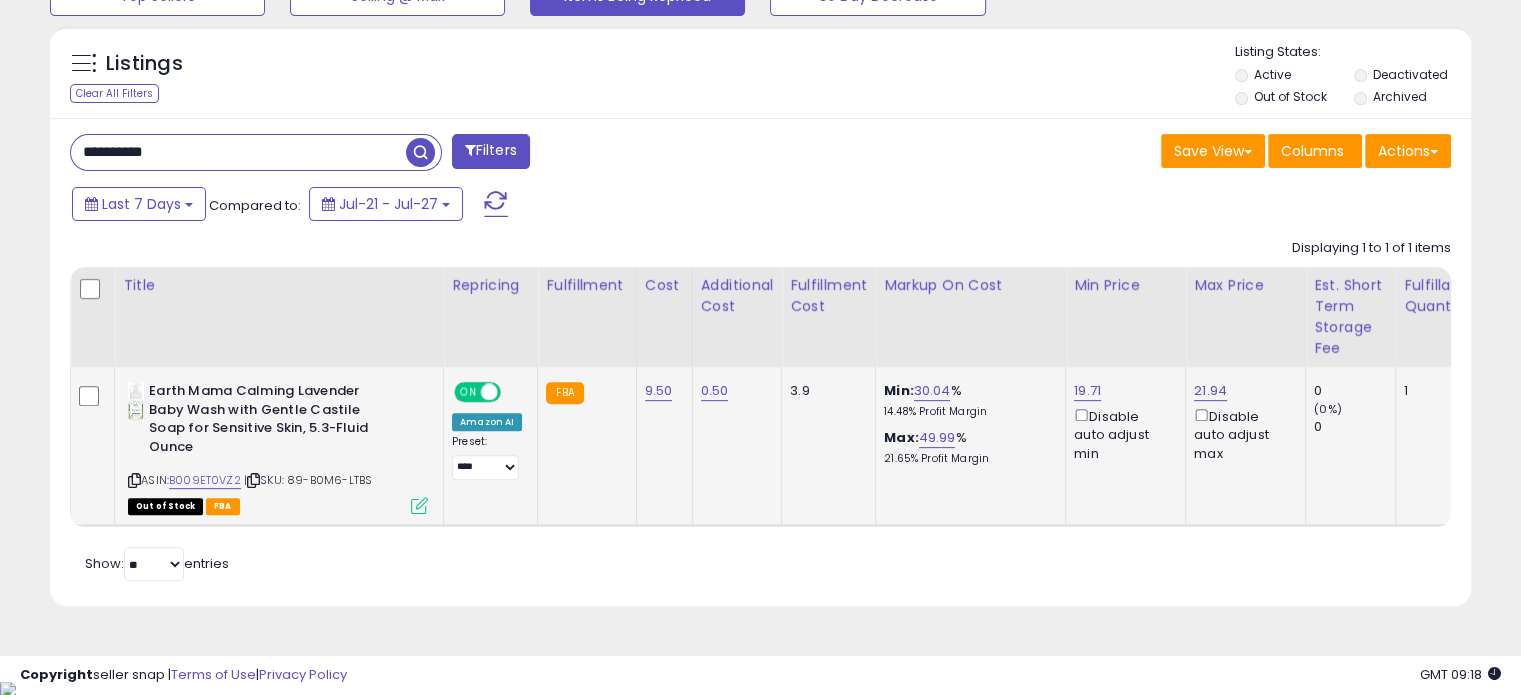 click on "Retrieving listings data..
Displaying 1 to 1 of 1 items
Title
Repricing" at bounding box center [760, 407] 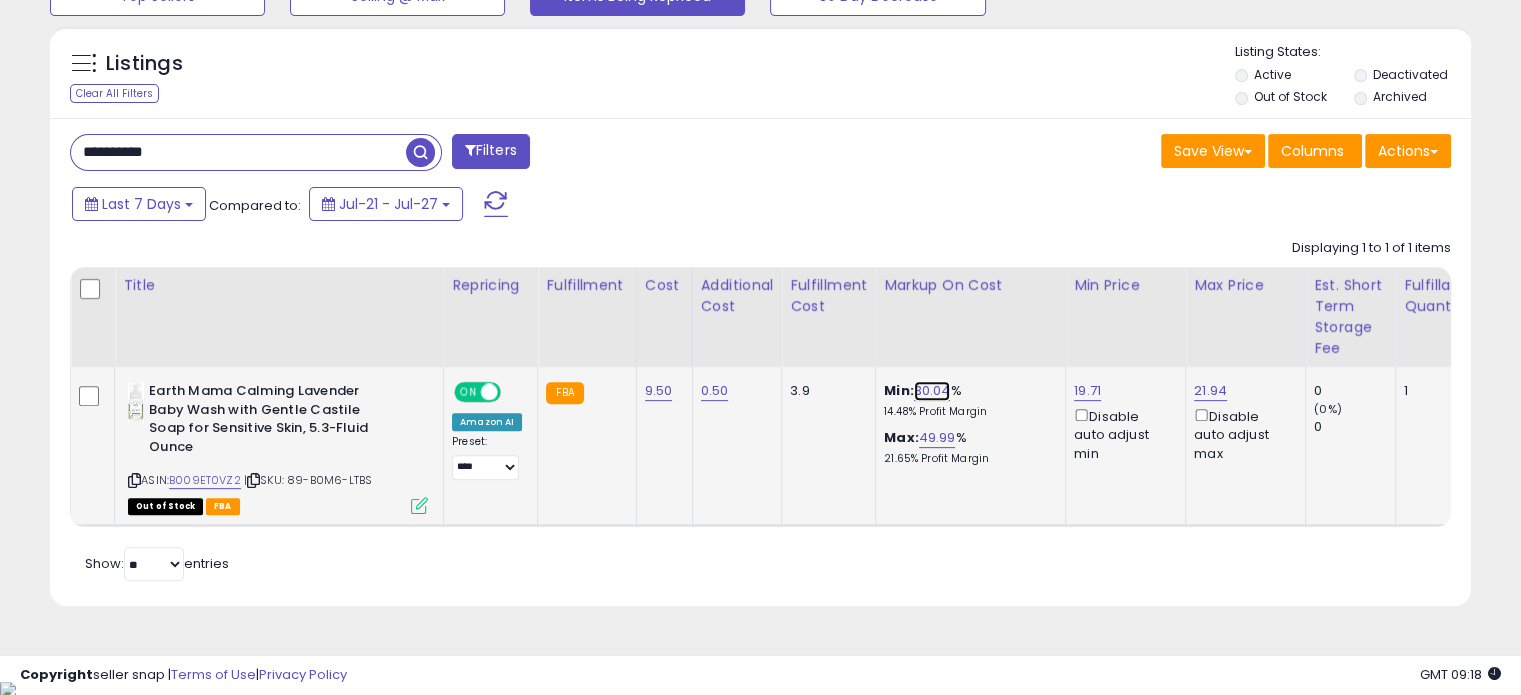 click on "30.04" at bounding box center (932, 391) 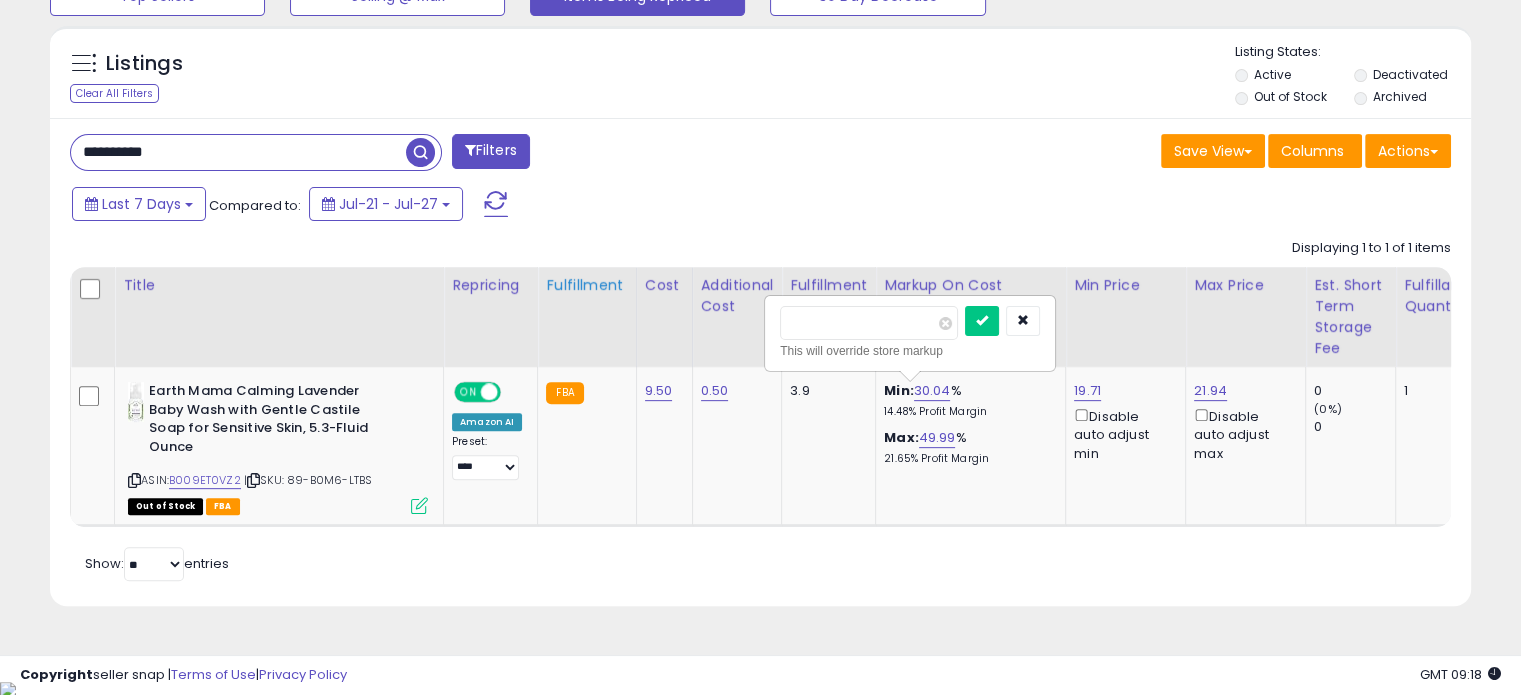 drag, startPoint x: 662, startPoint y: 324, endPoint x: 597, endPoint y: 320, distance: 65.12296 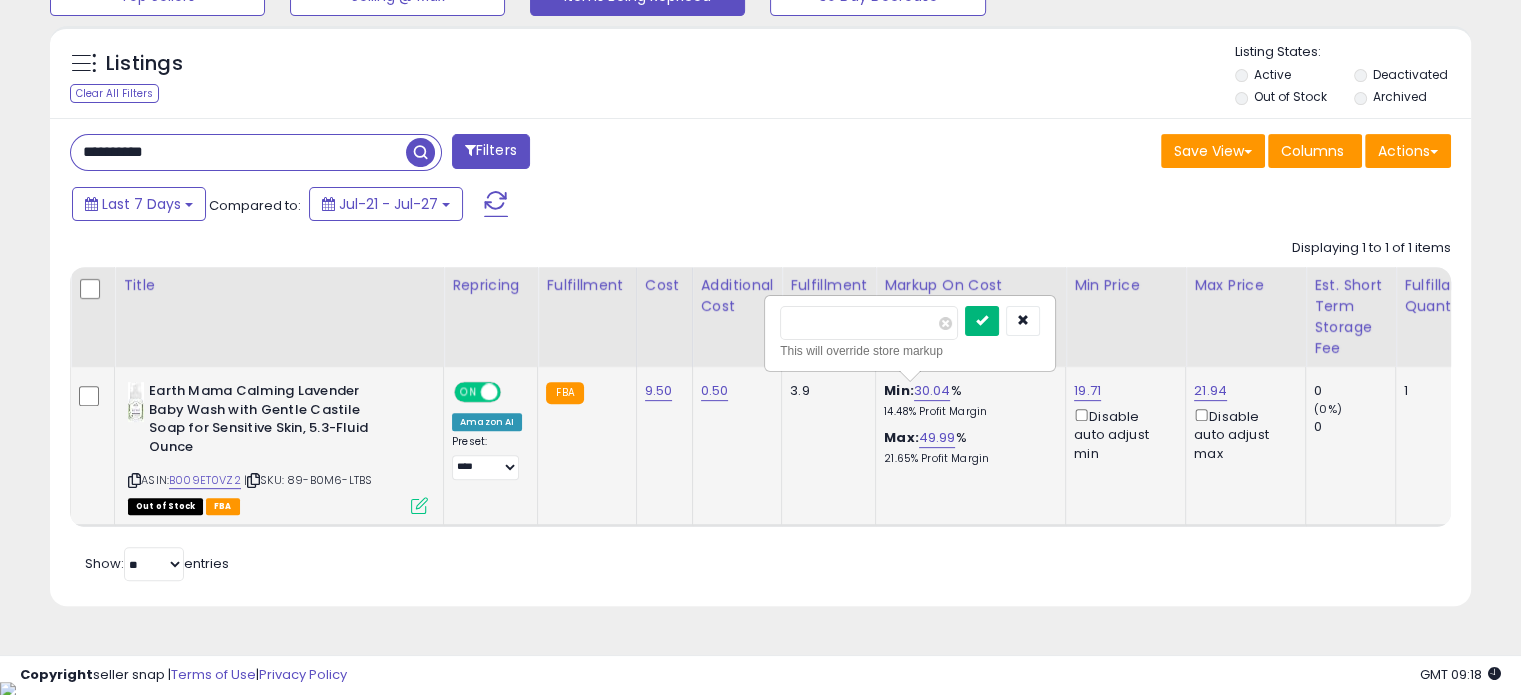 type on "**" 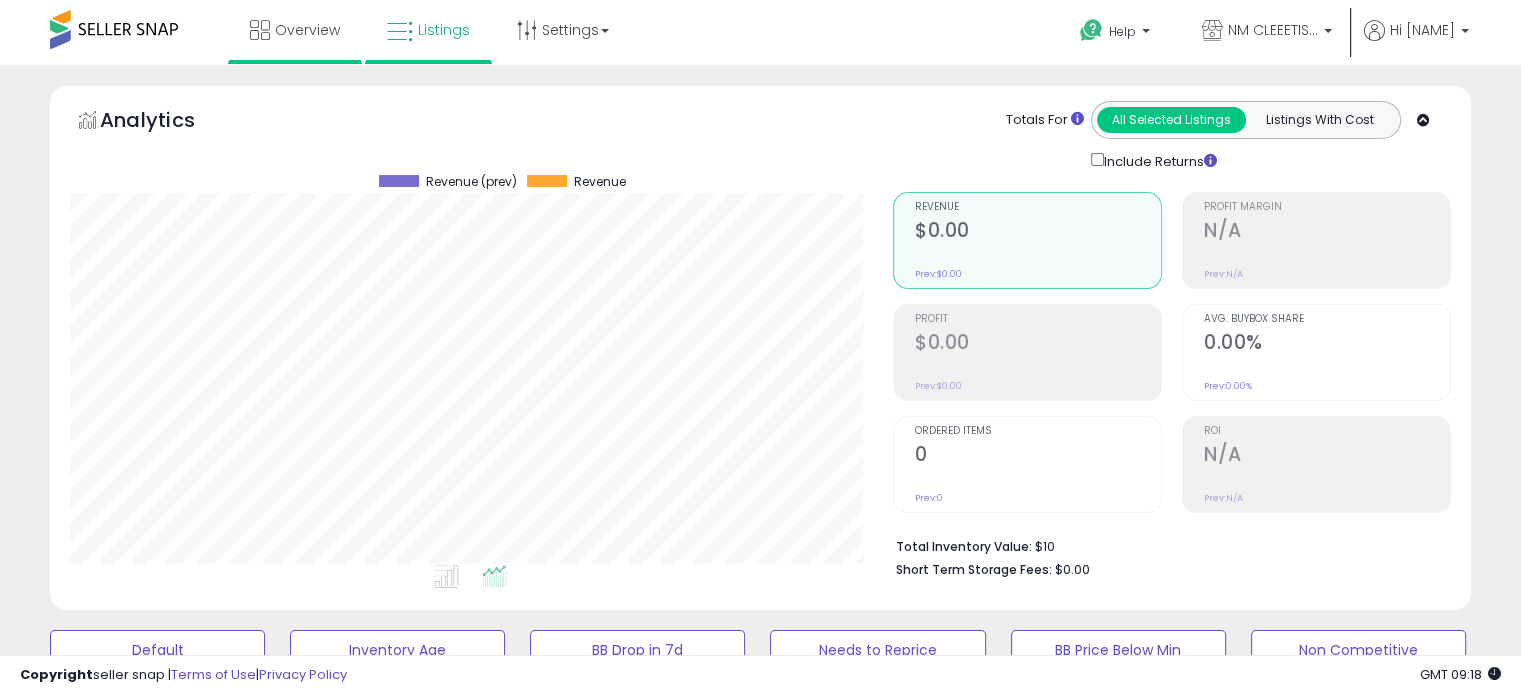 scroll, scrollTop: 0, scrollLeft: 0, axis: both 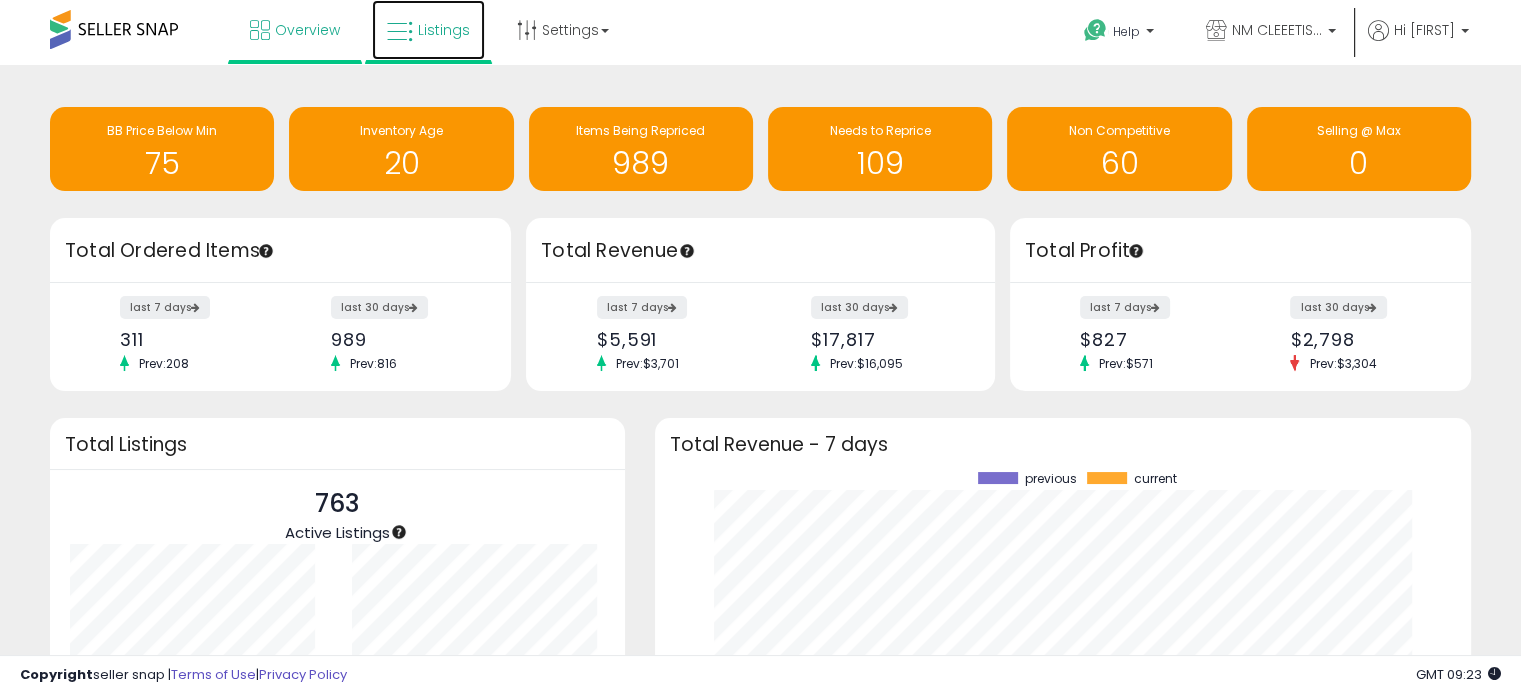 click on "Listings" at bounding box center (428, 30) 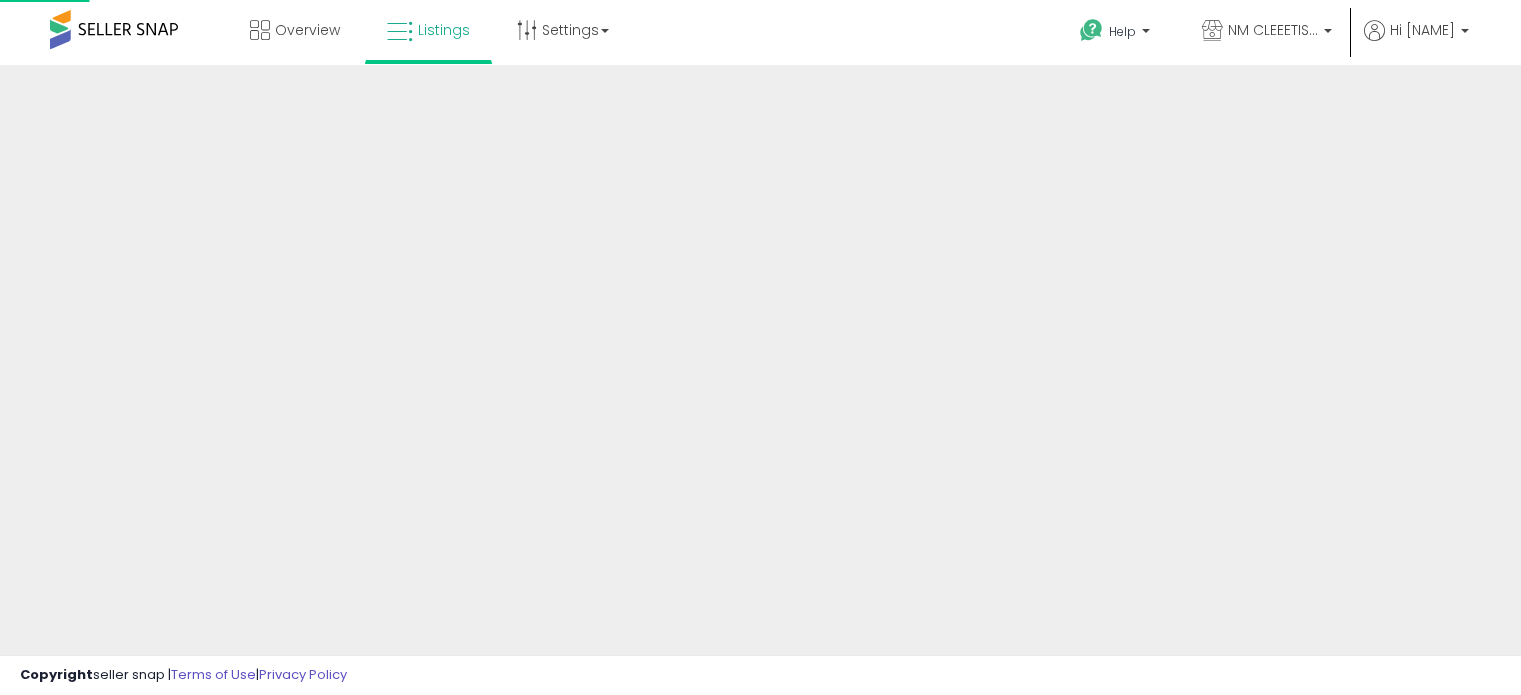 scroll, scrollTop: 0, scrollLeft: 0, axis: both 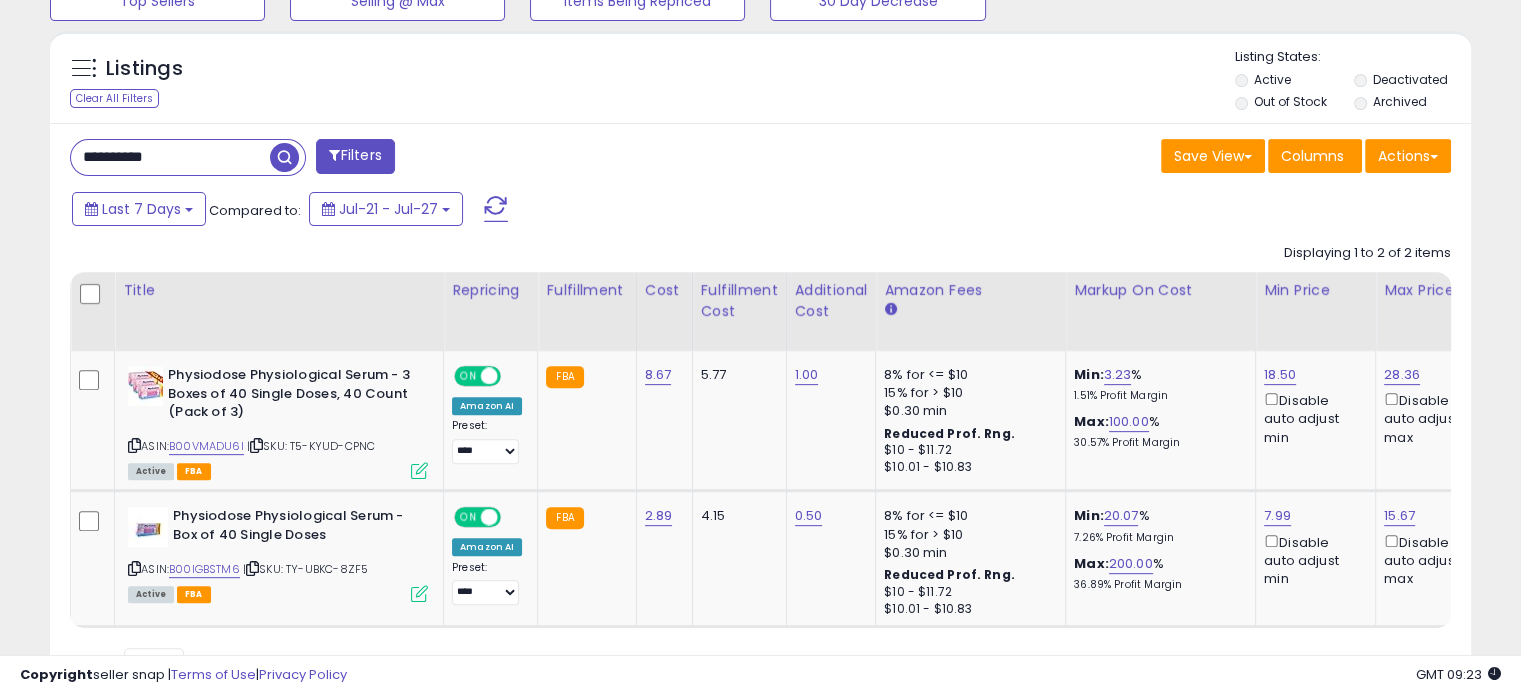 click on "**********" at bounding box center (170, 157) 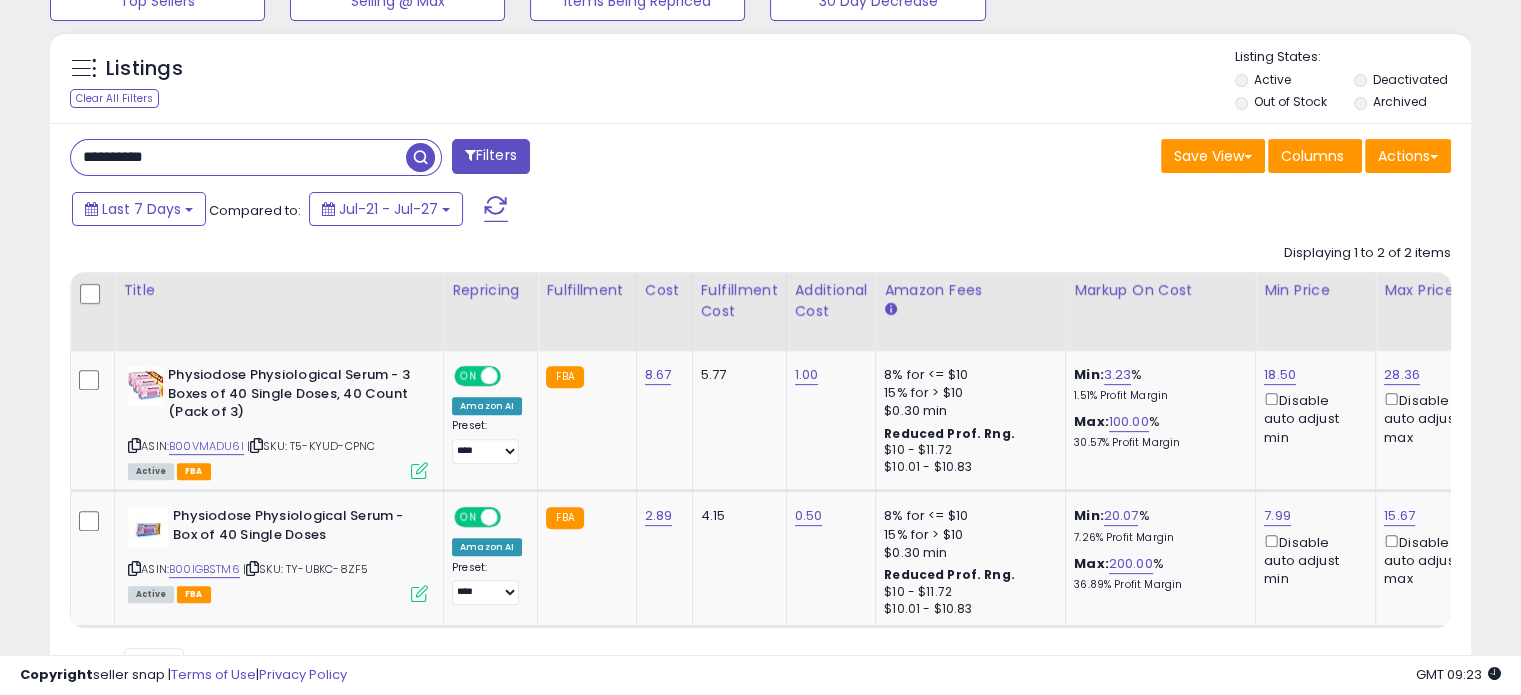 drag, startPoint x: 88, startPoint y: 153, endPoint x: 2, endPoint y: 146, distance: 86.28442 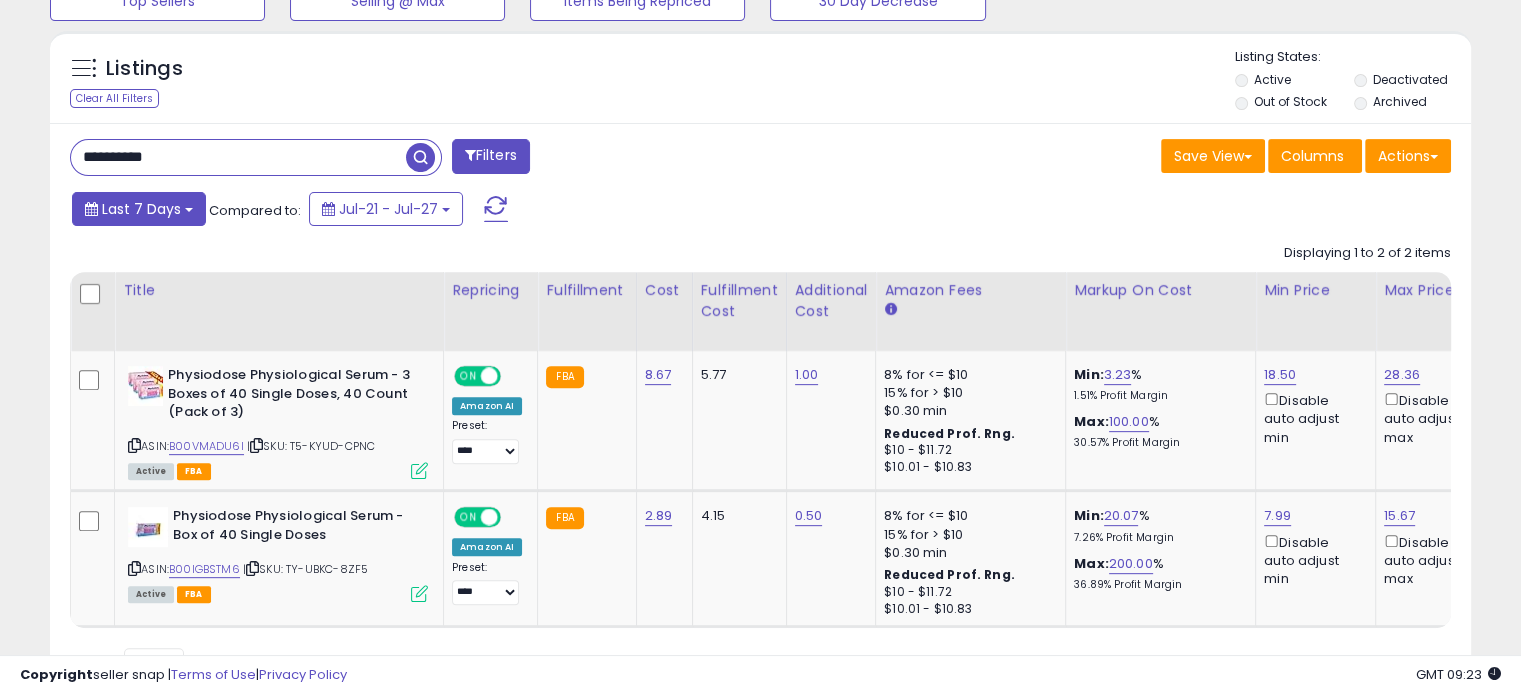paste 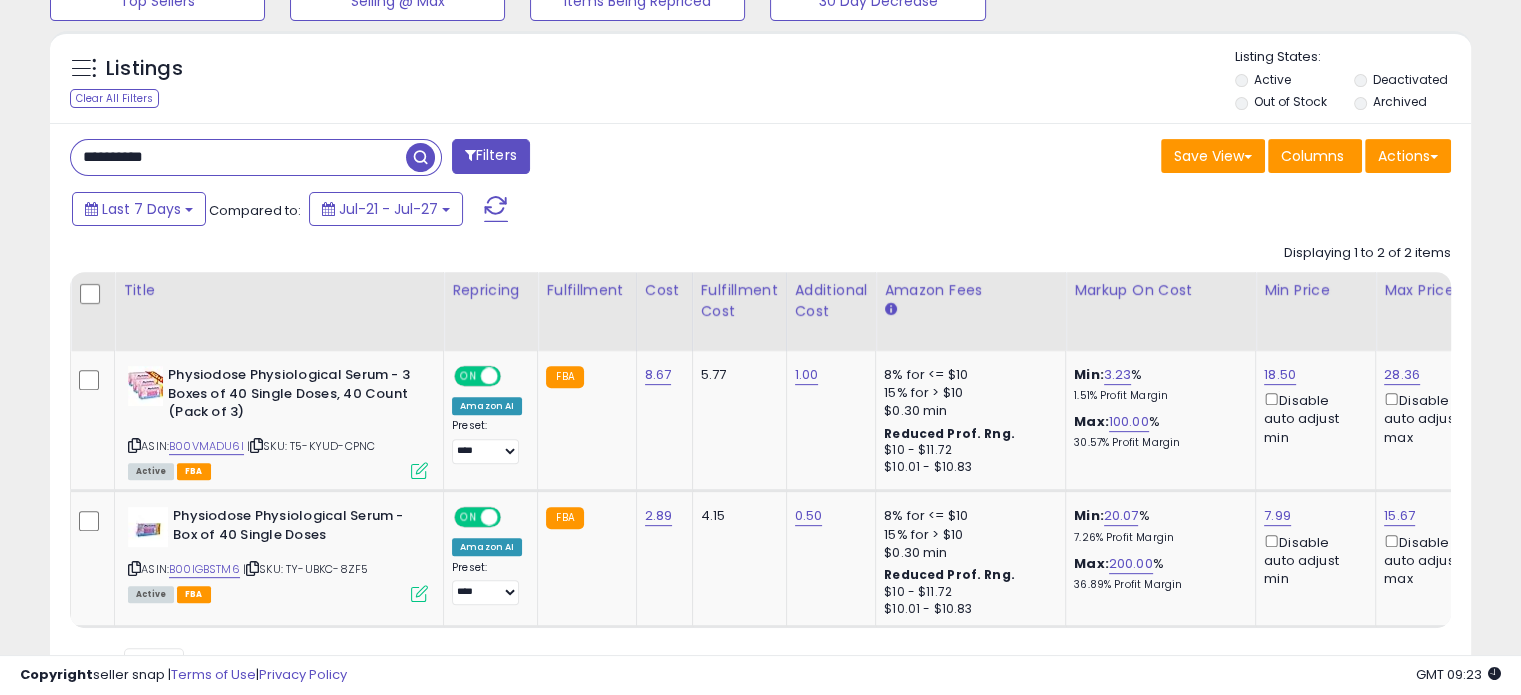 type on "**********" 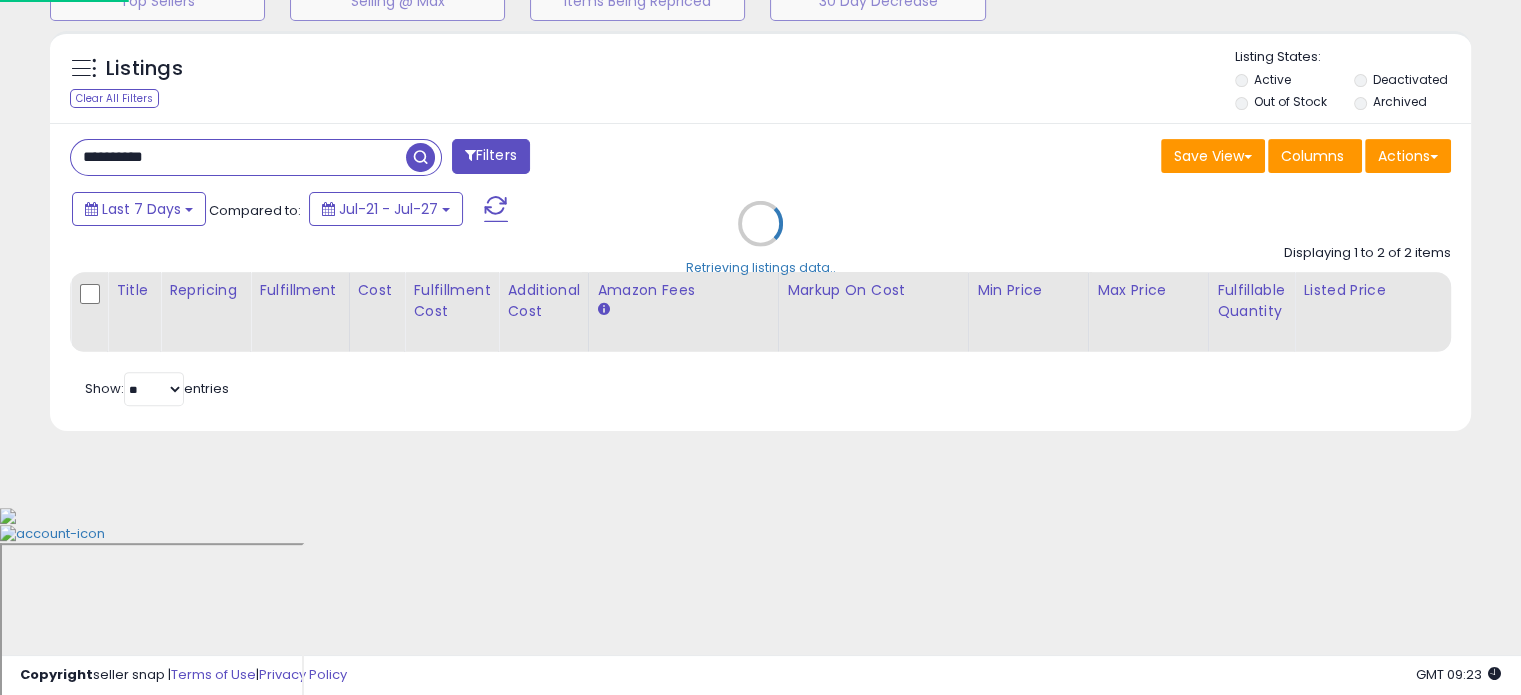scroll, scrollTop: 999589, scrollLeft: 999168, axis: both 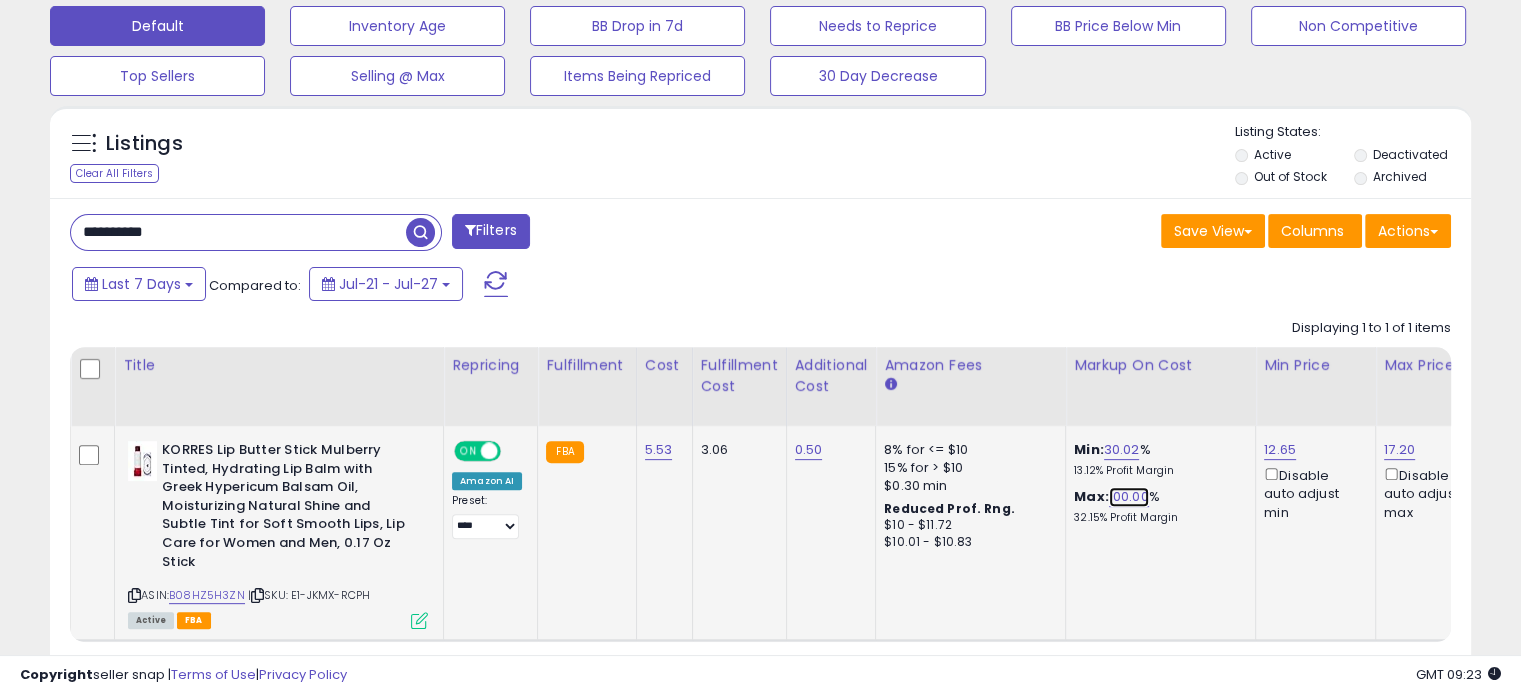 click on "100.00" at bounding box center [1129, 497] 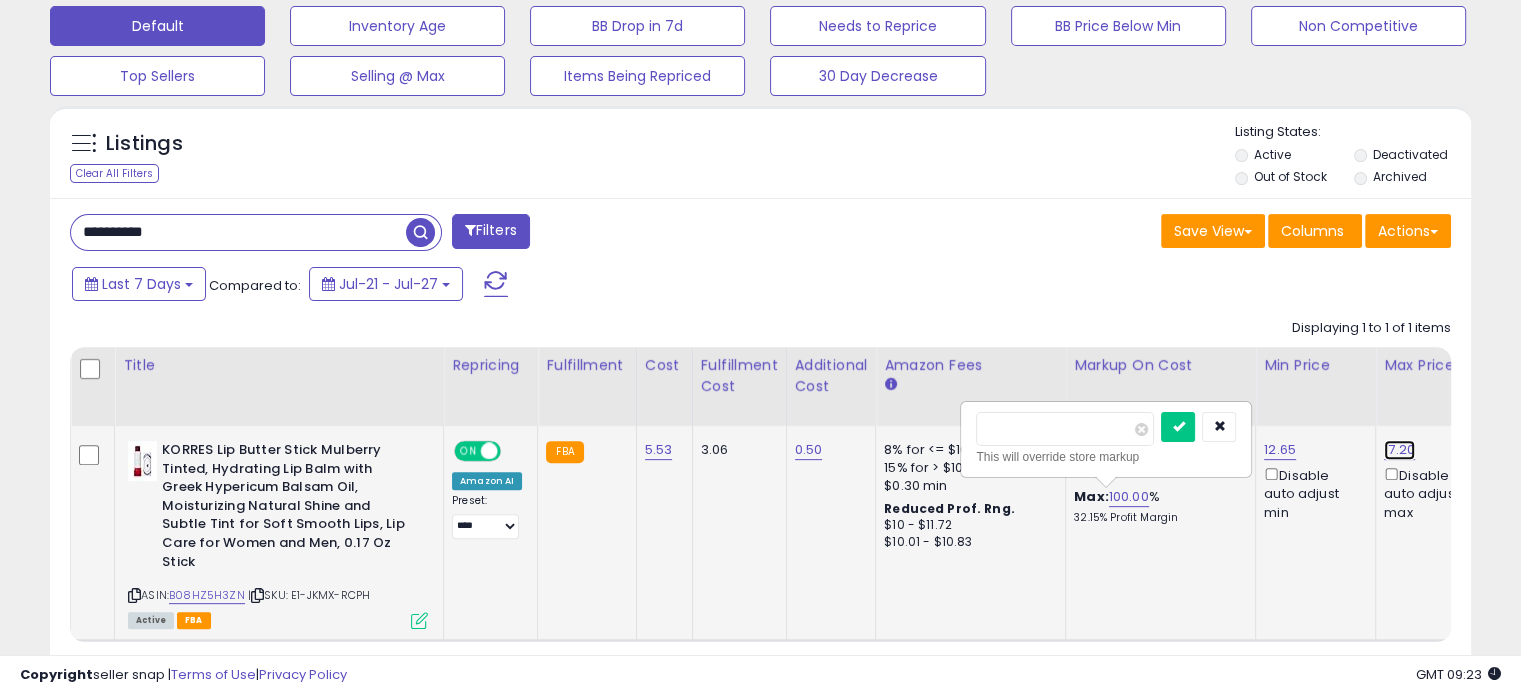 click on "17.20" at bounding box center [1399, 450] 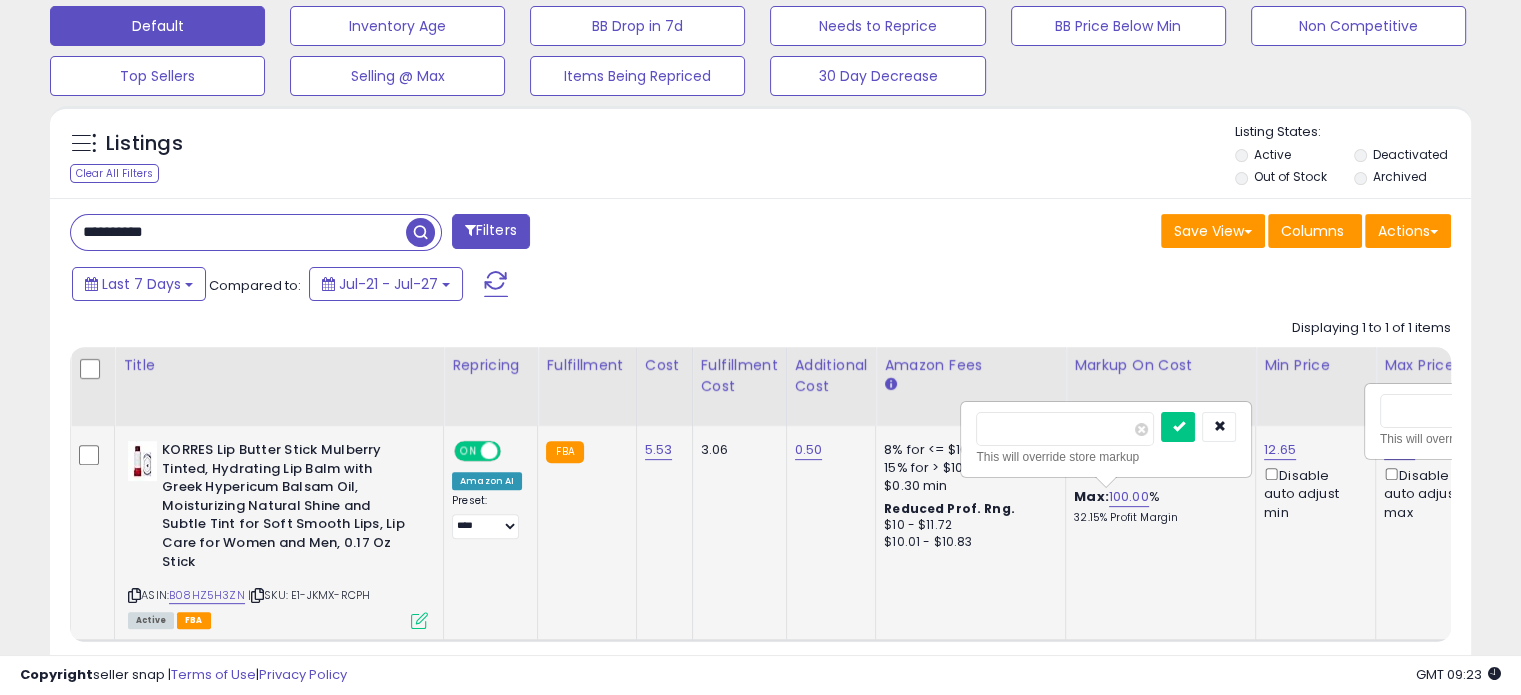 scroll, scrollTop: 0, scrollLeft: 140, axis: horizontal 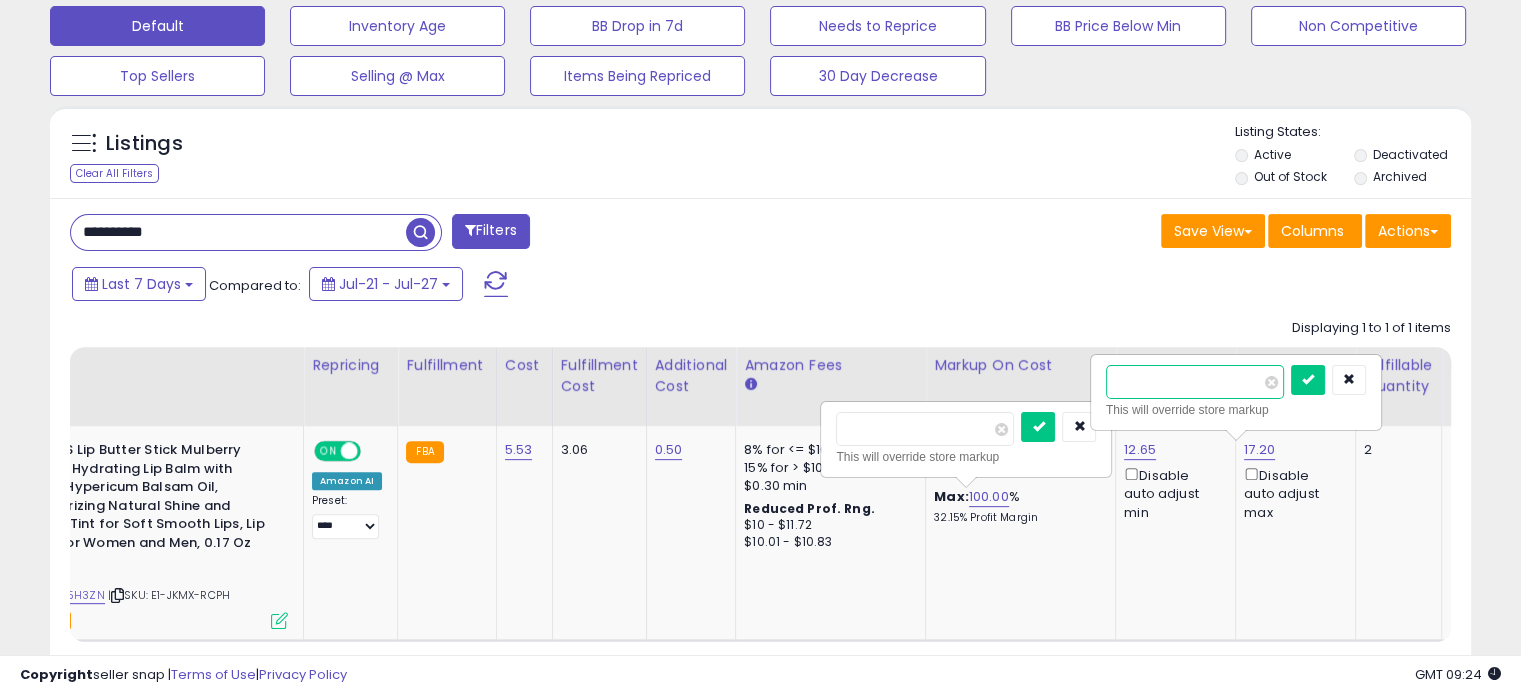 drag, startPoint x: 1164, startPoint y: 378, endPoint x: 1040, endPoint y: 377, distance: 124.004036 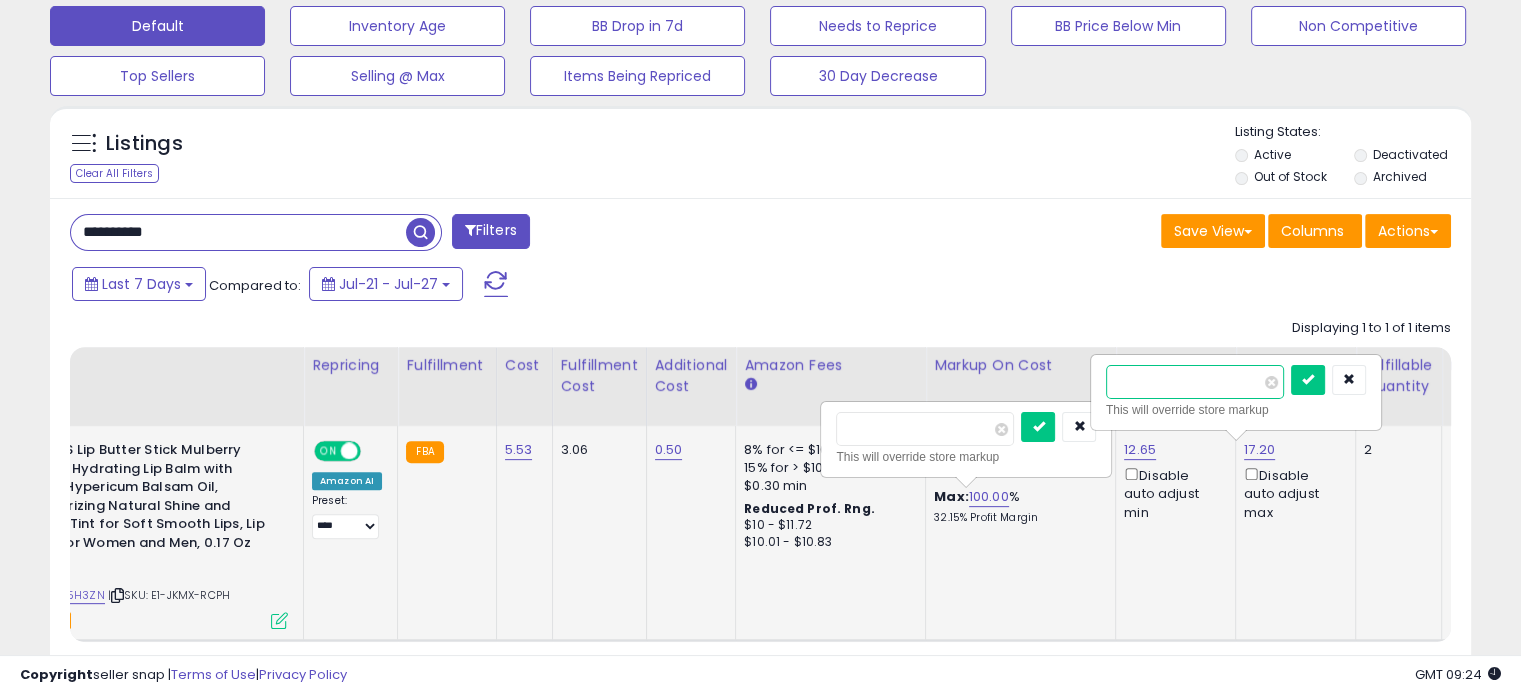 type on "*****" 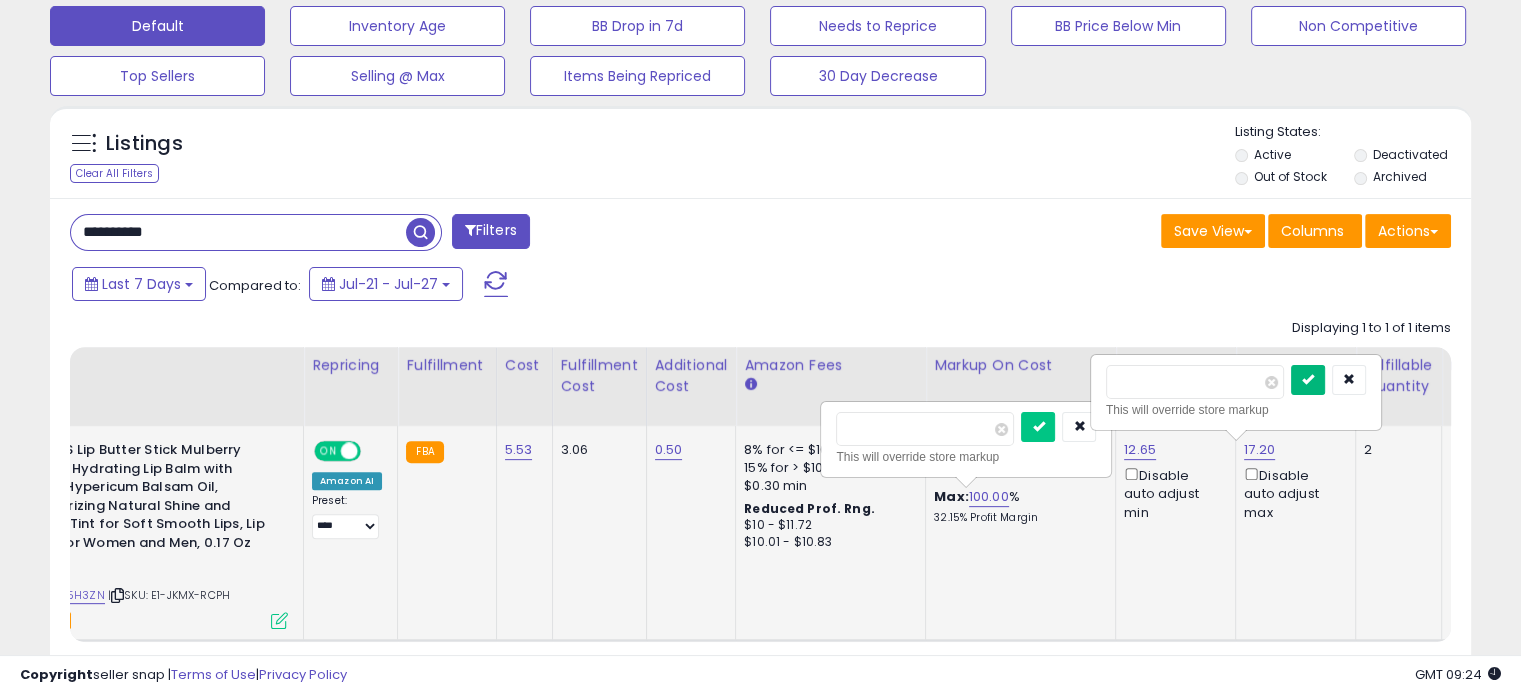 click at bounding box center (1308, 379) 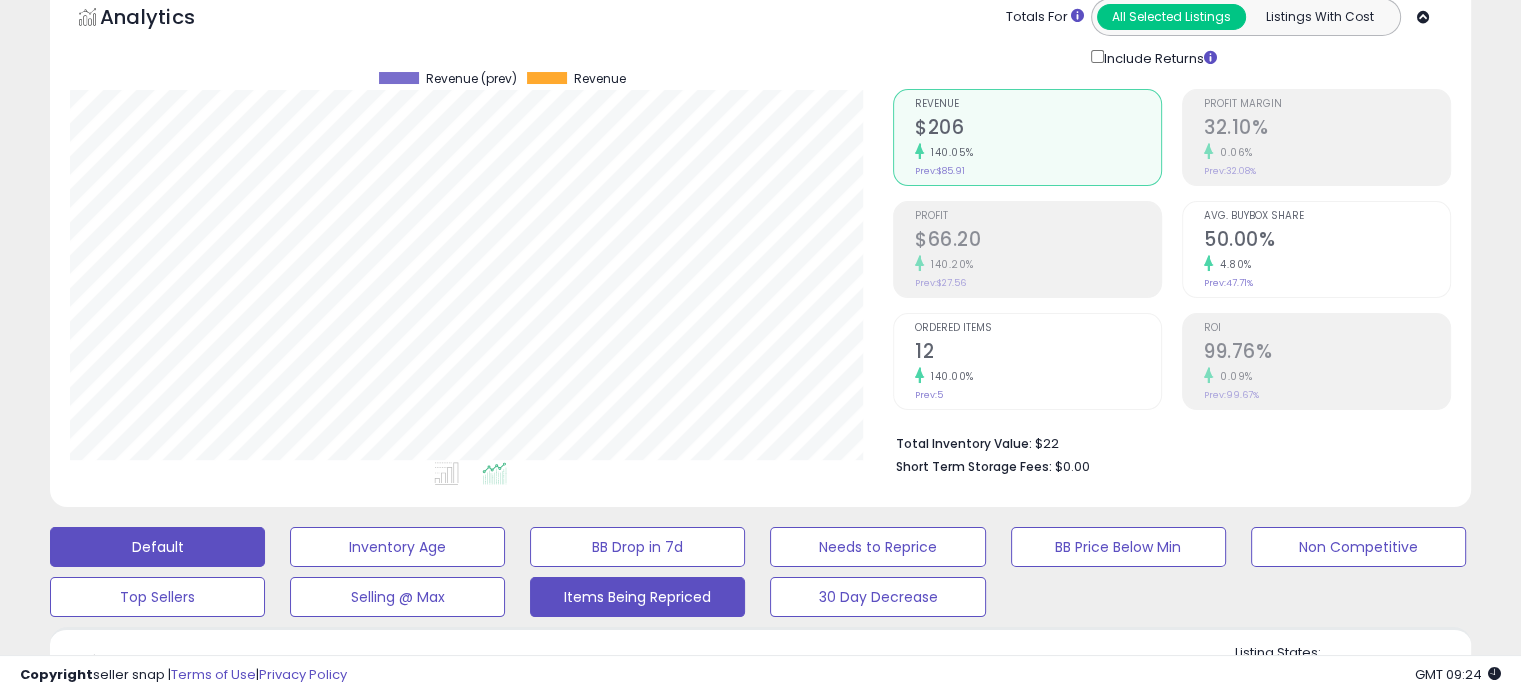 scroll, scrollTop: 38, scrollLeft: 0, axis: vertical 